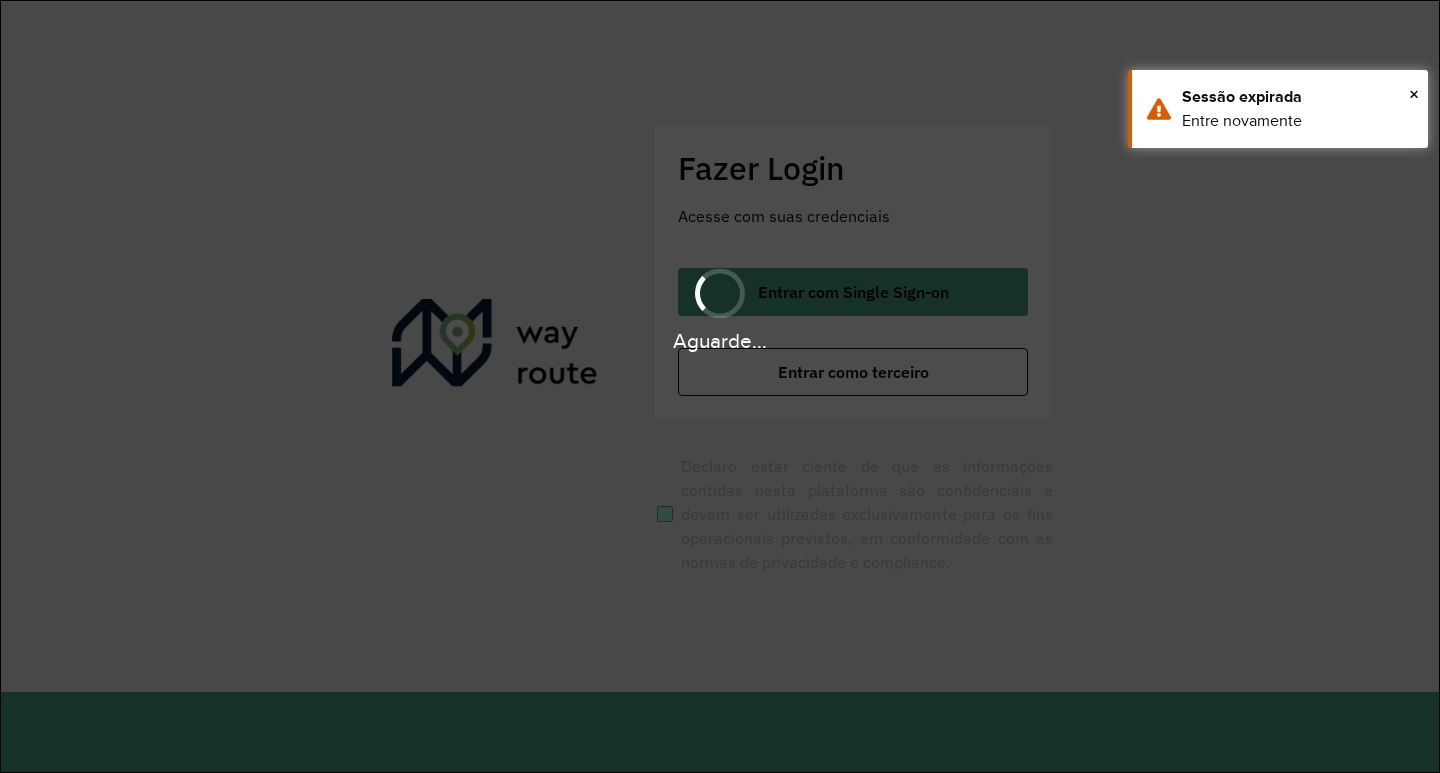 scroll, scrollTop: 0, scrollLeft: 0, axis: both 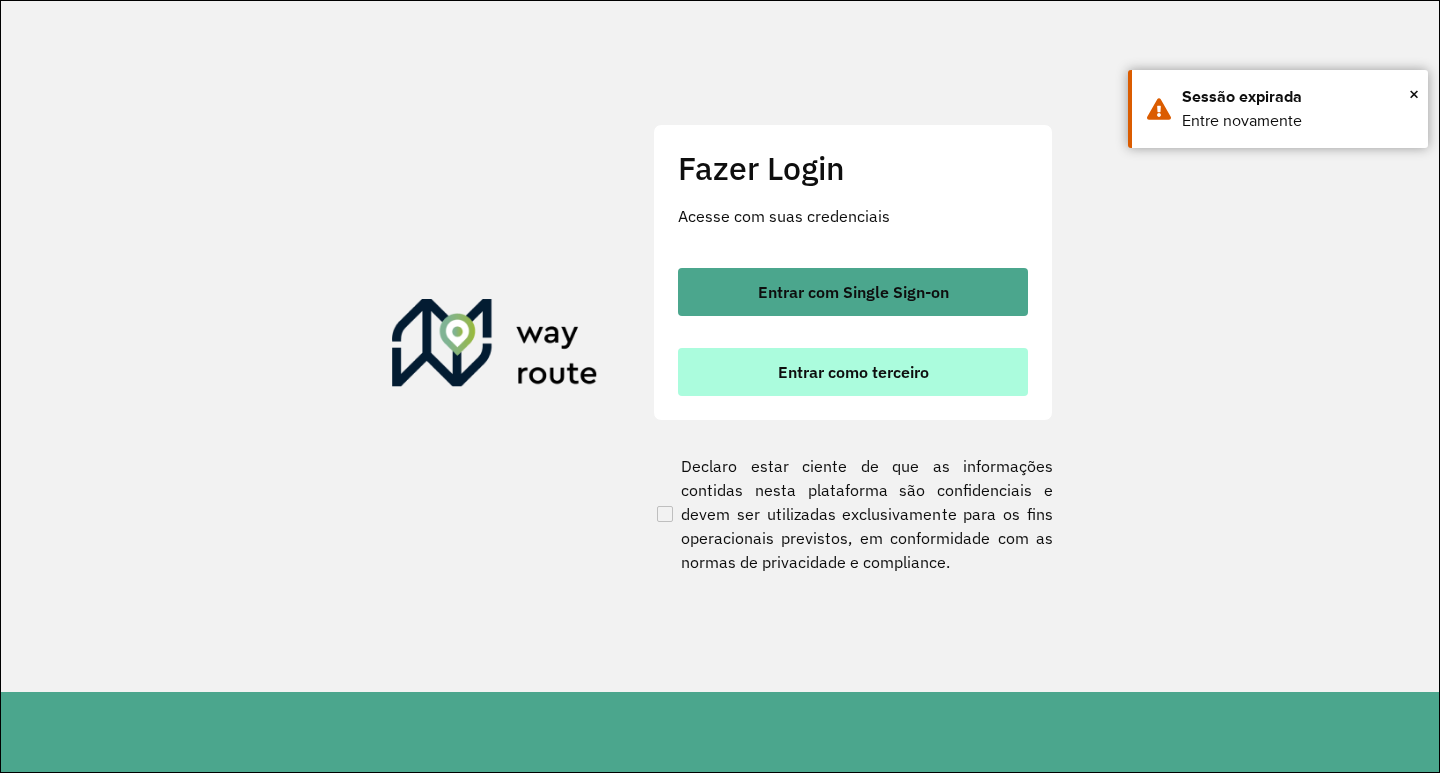click on "Entrar como terceiro" at bounding box center (853, 372) 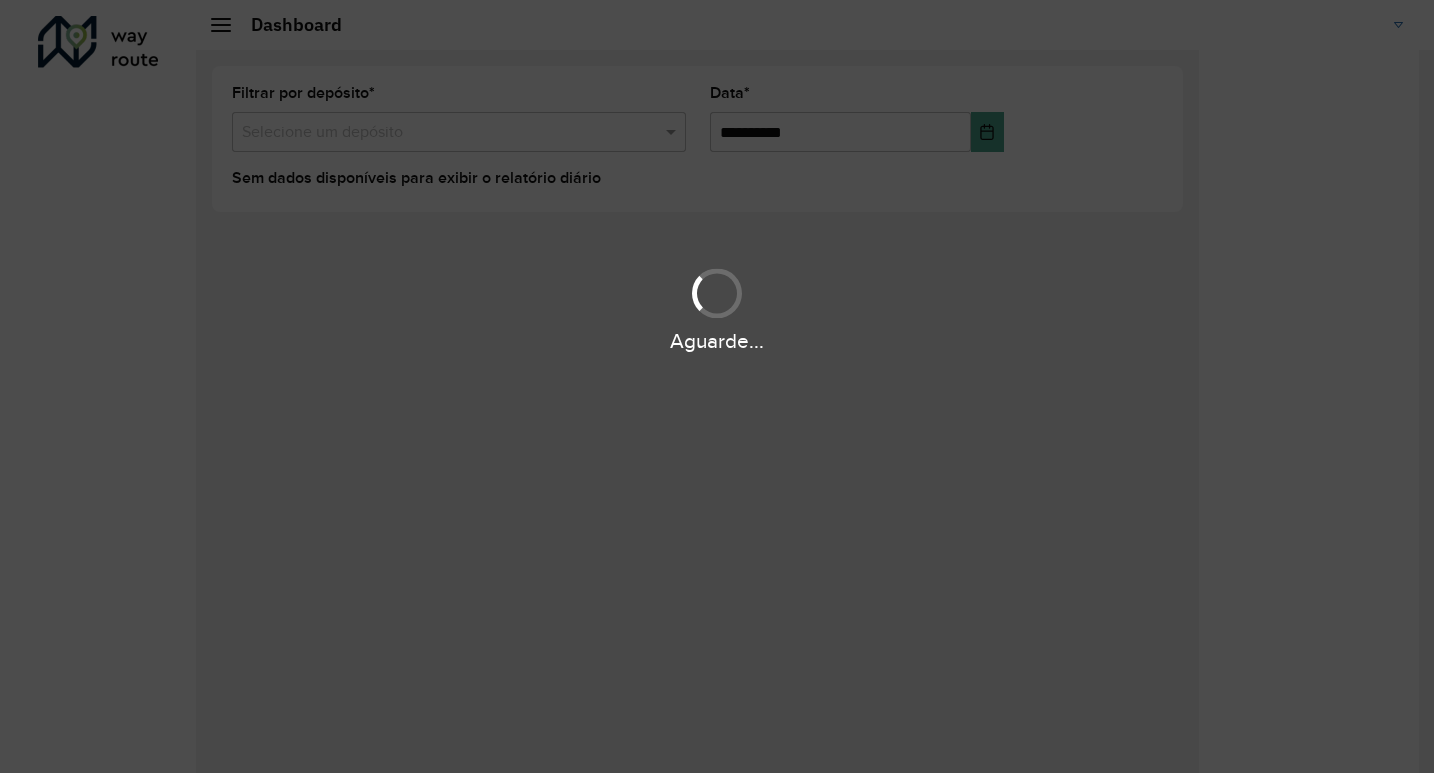 scroll, scrollTop: 0, scrollLeft: 0, axis: both 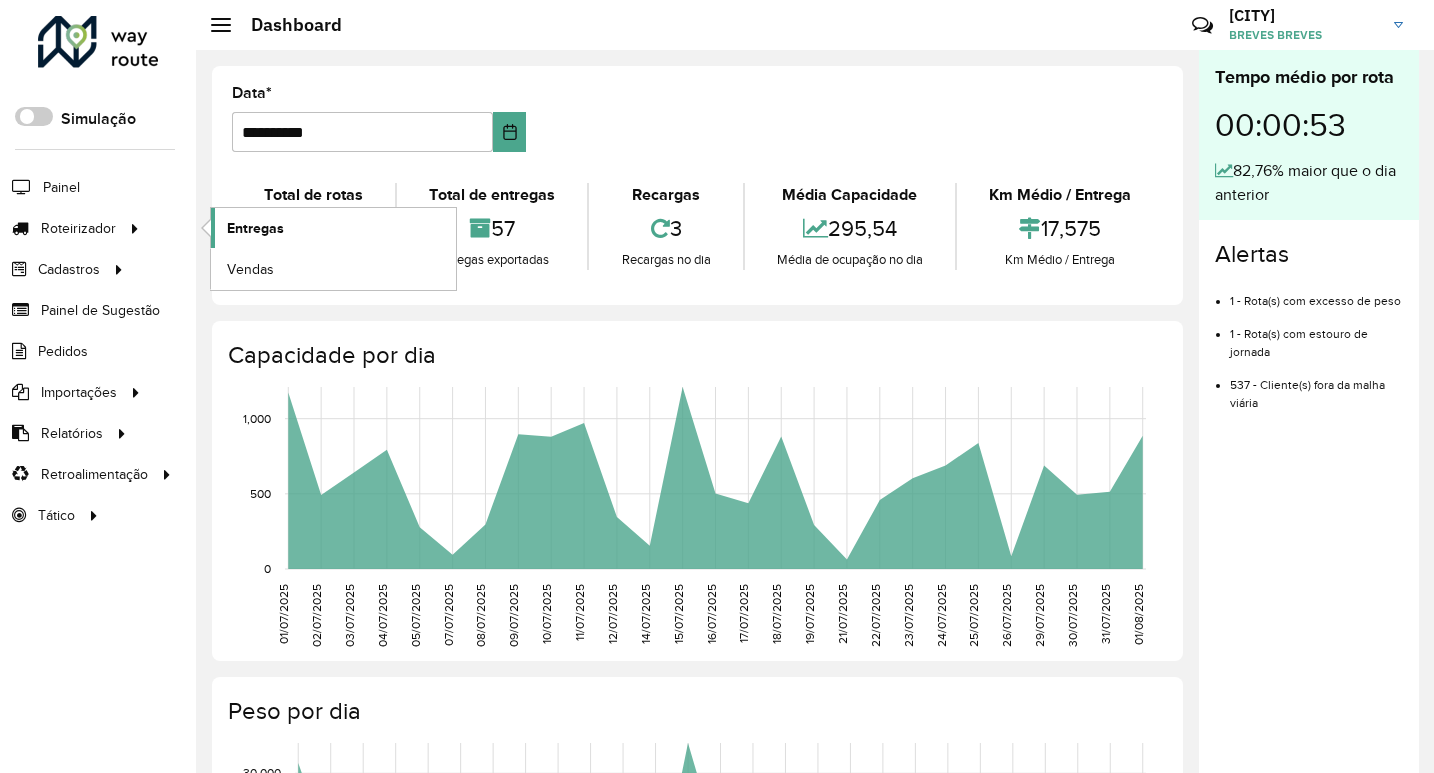 click on "Entregas" 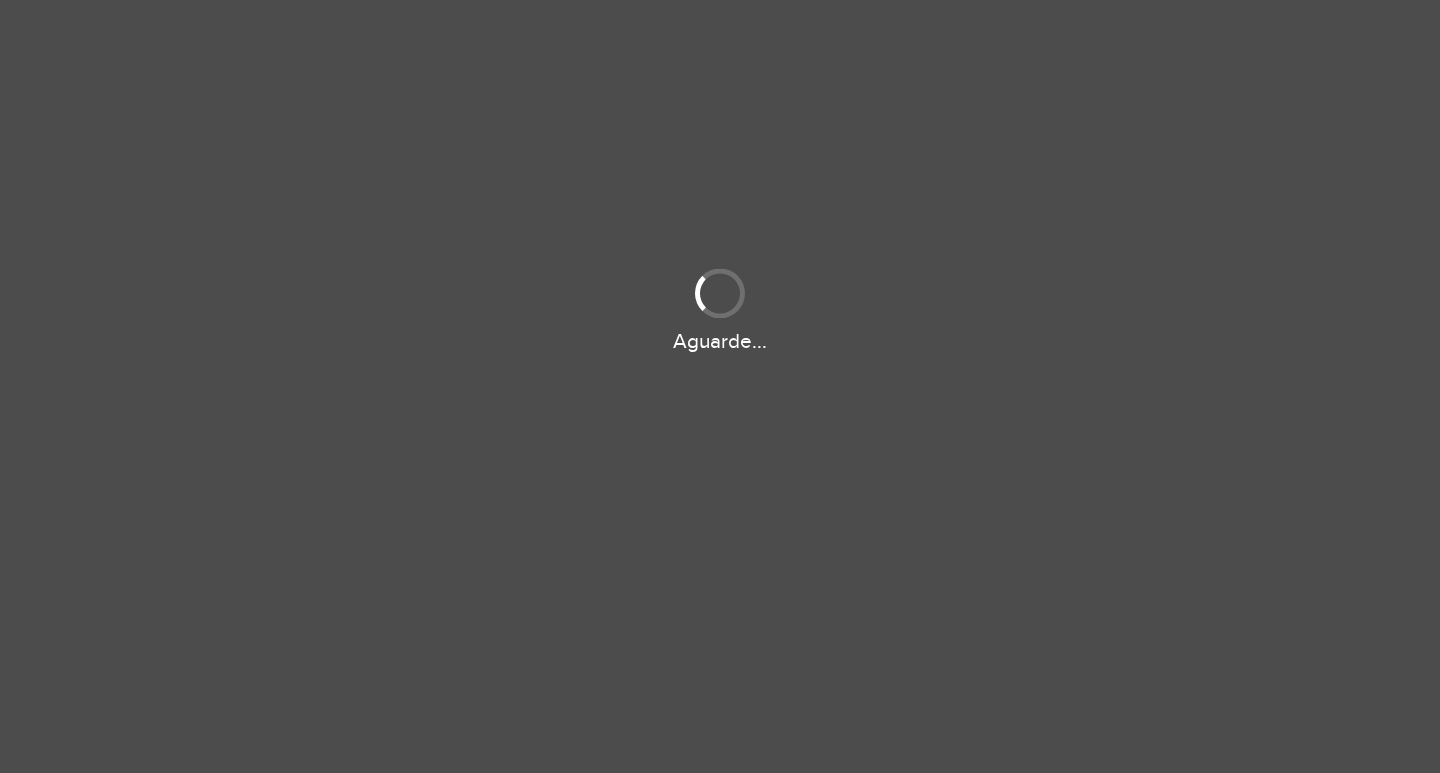 scroll, scrollTop: 0, scrollLeft: 0, axis: both 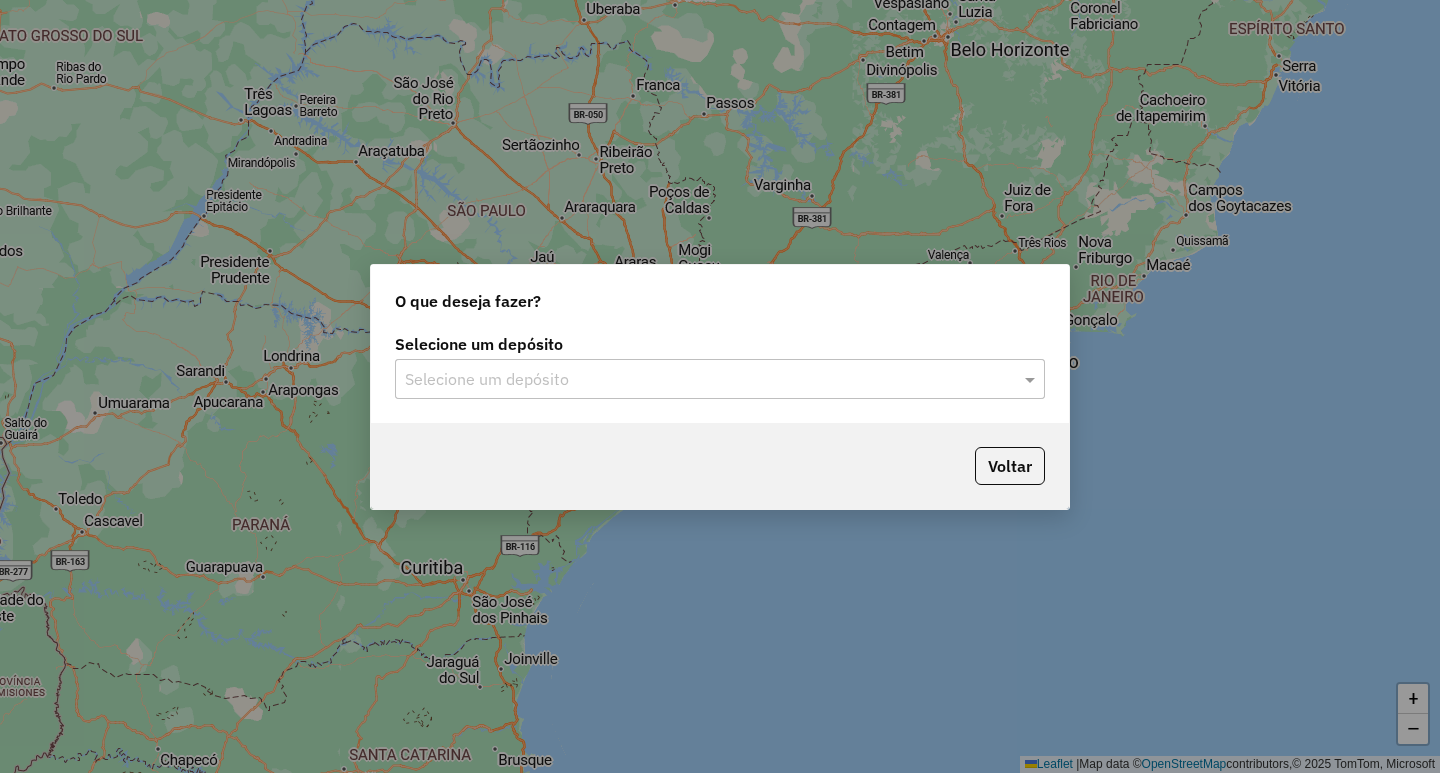 click 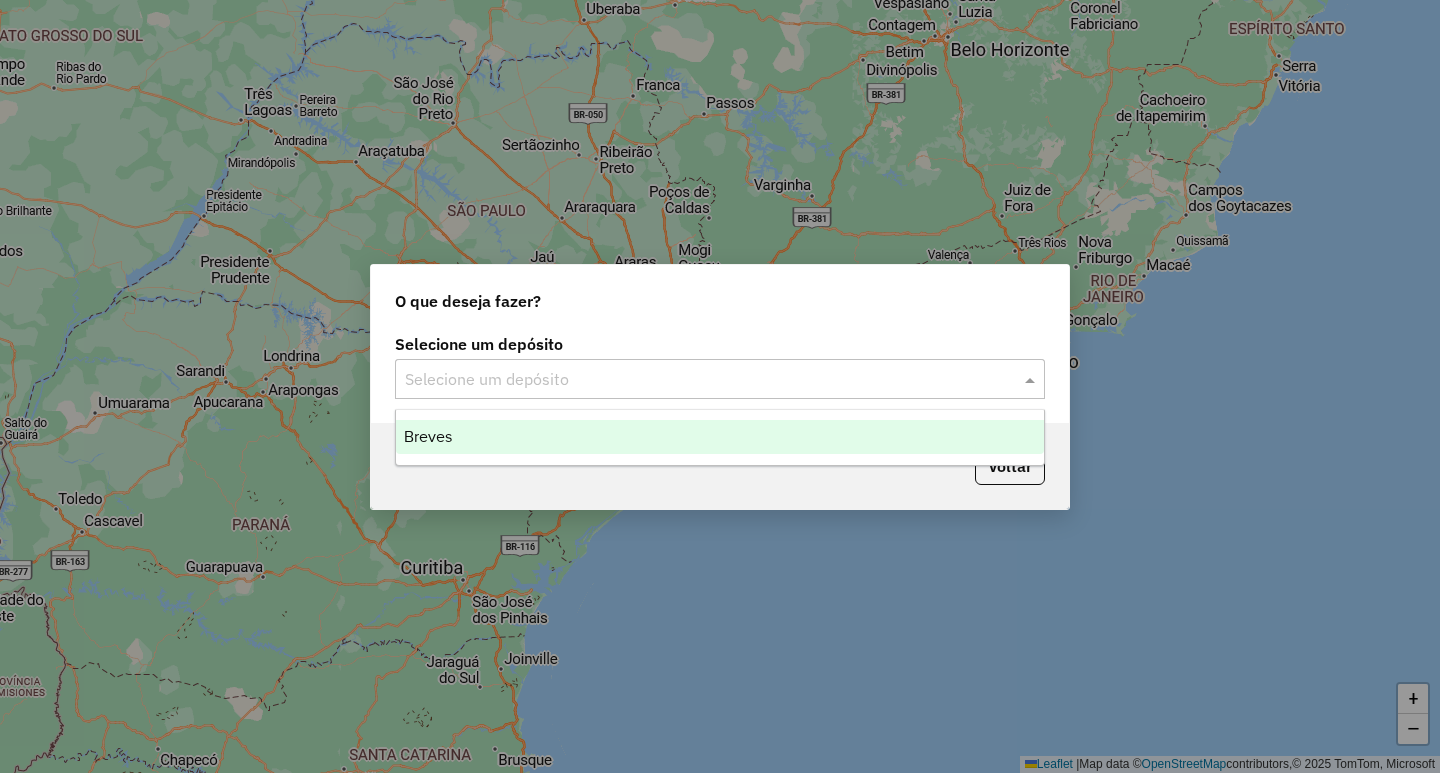click on "Breves" at bounding box center [720, 437] 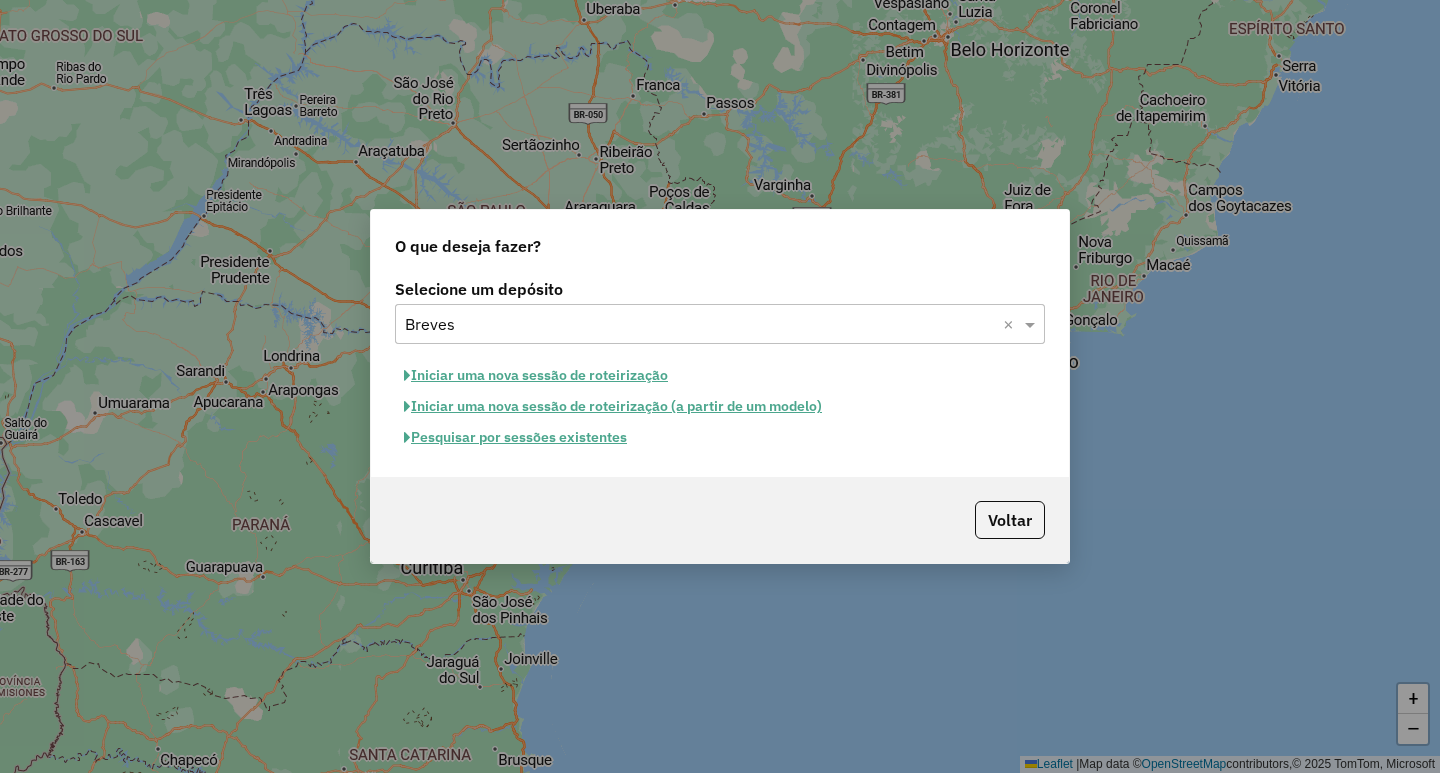 click on "Iniciar uma nova sessão de roteirização" 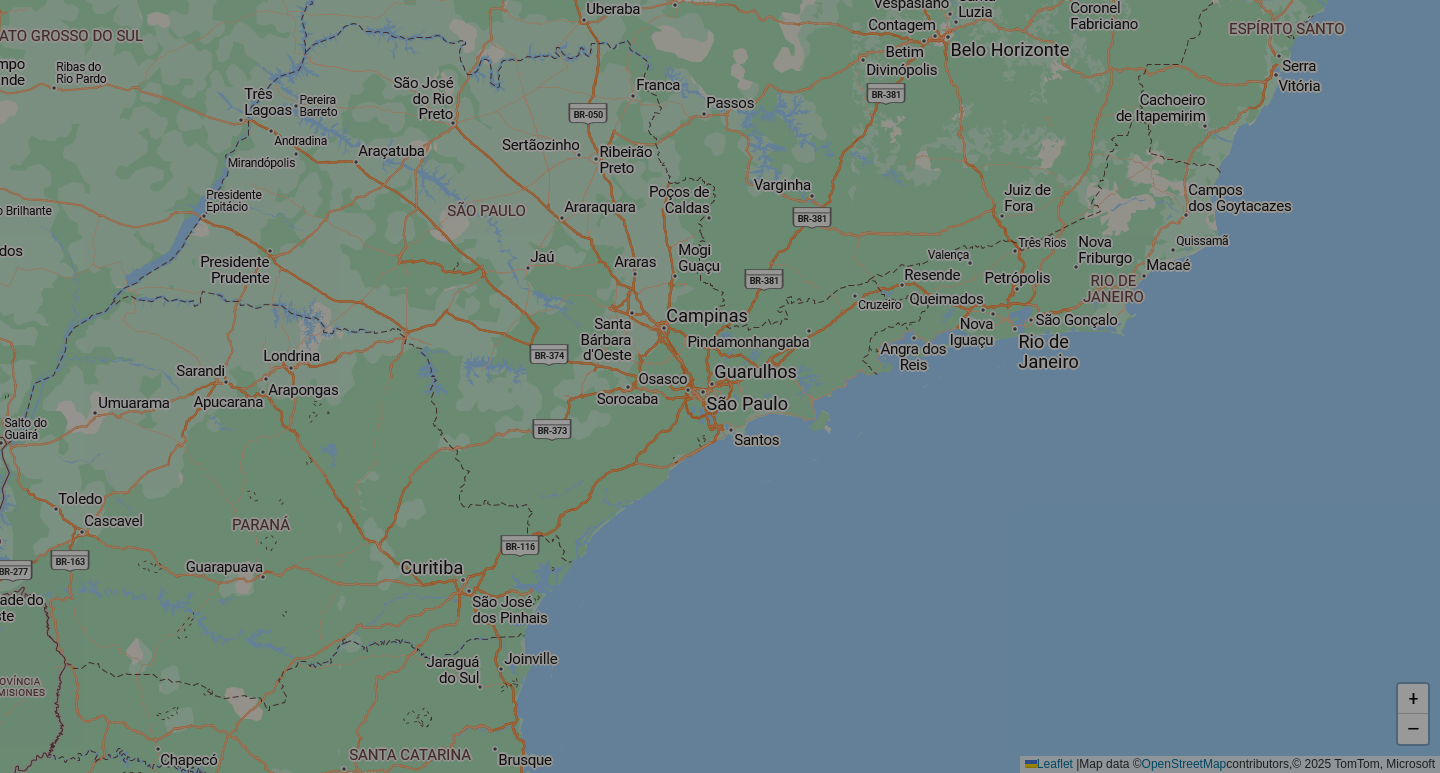 select on "*" 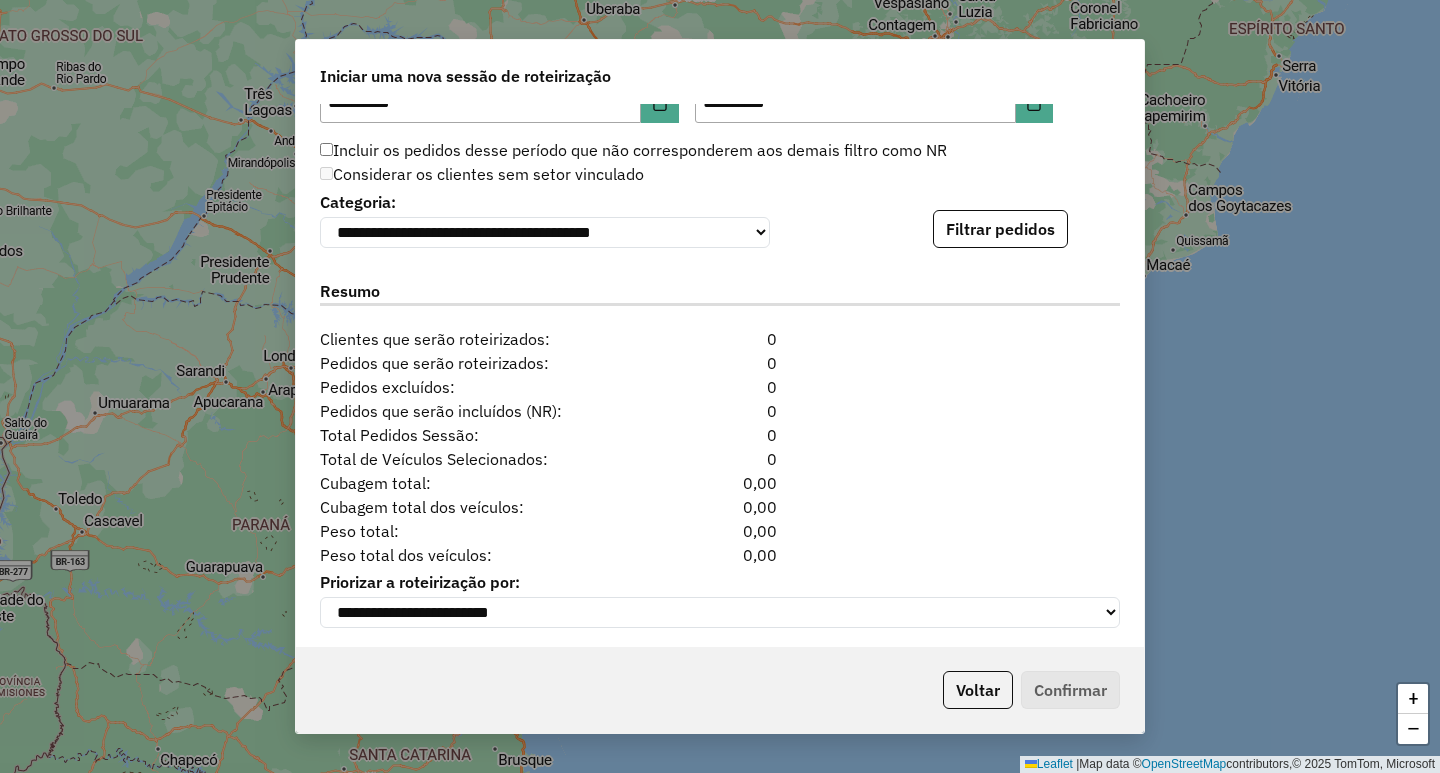scroll, scrollTop: 1992, scrollLeft: 0, axis: vertical 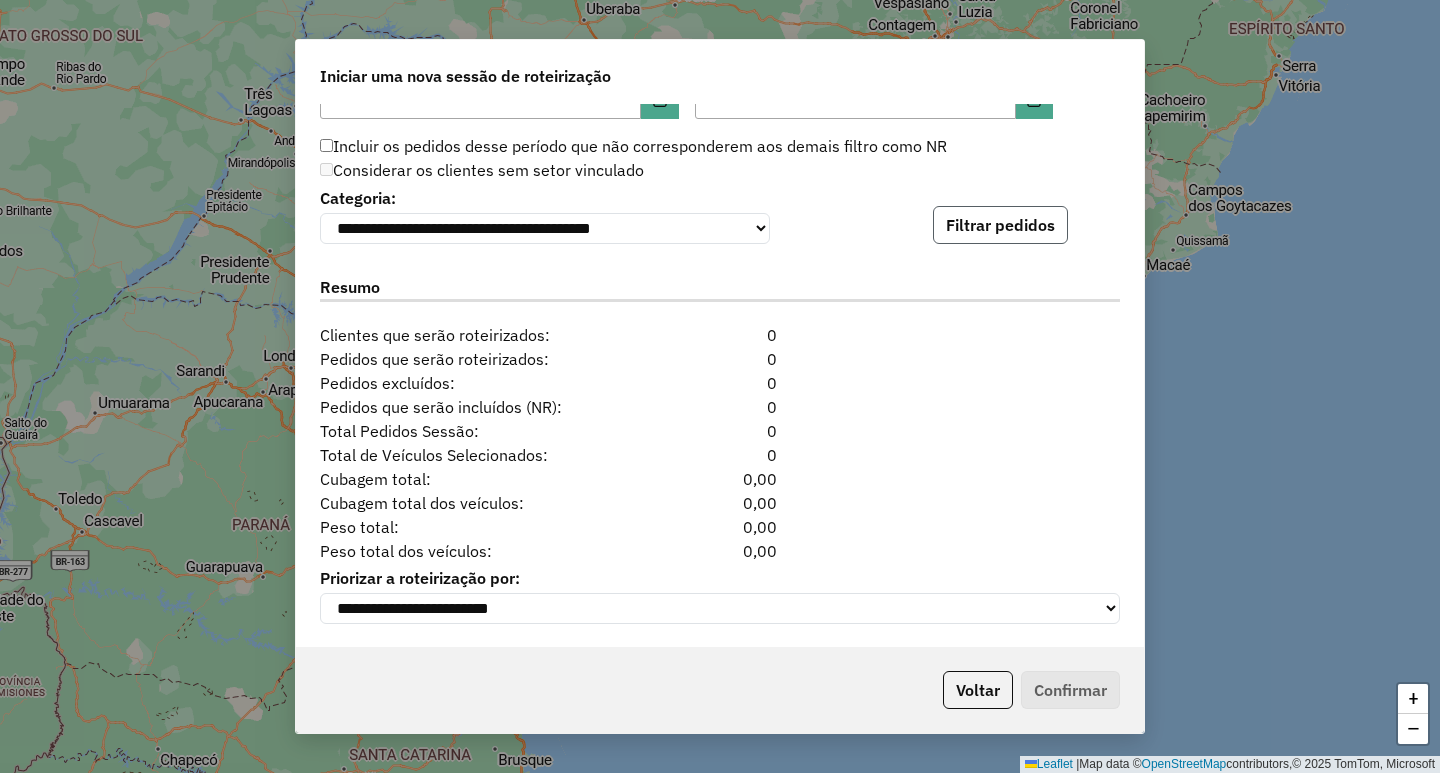 click on "Filtrar pedidos" 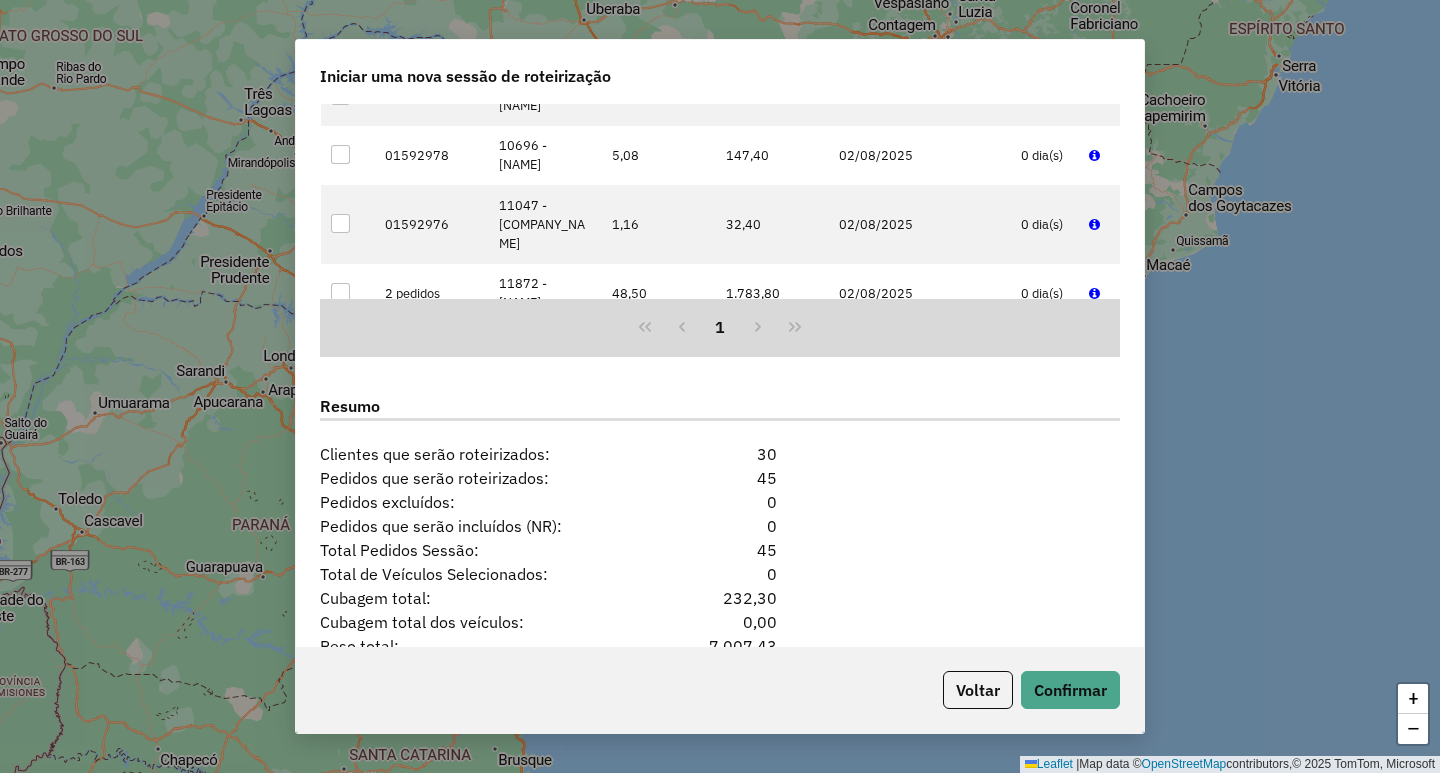 scroll, scrollTop: 2405, scrollLeft: 0, axis: vertical 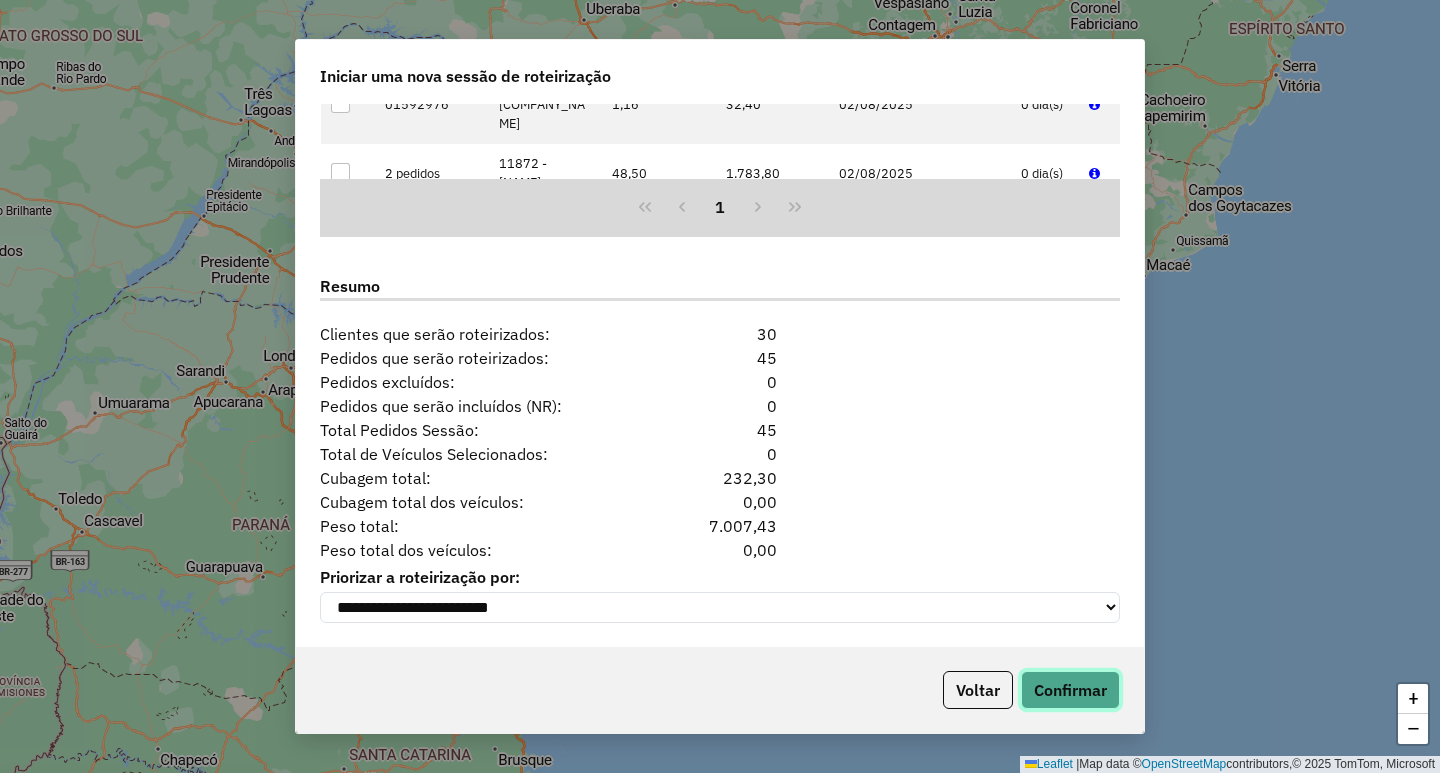 click on "Confirmar" 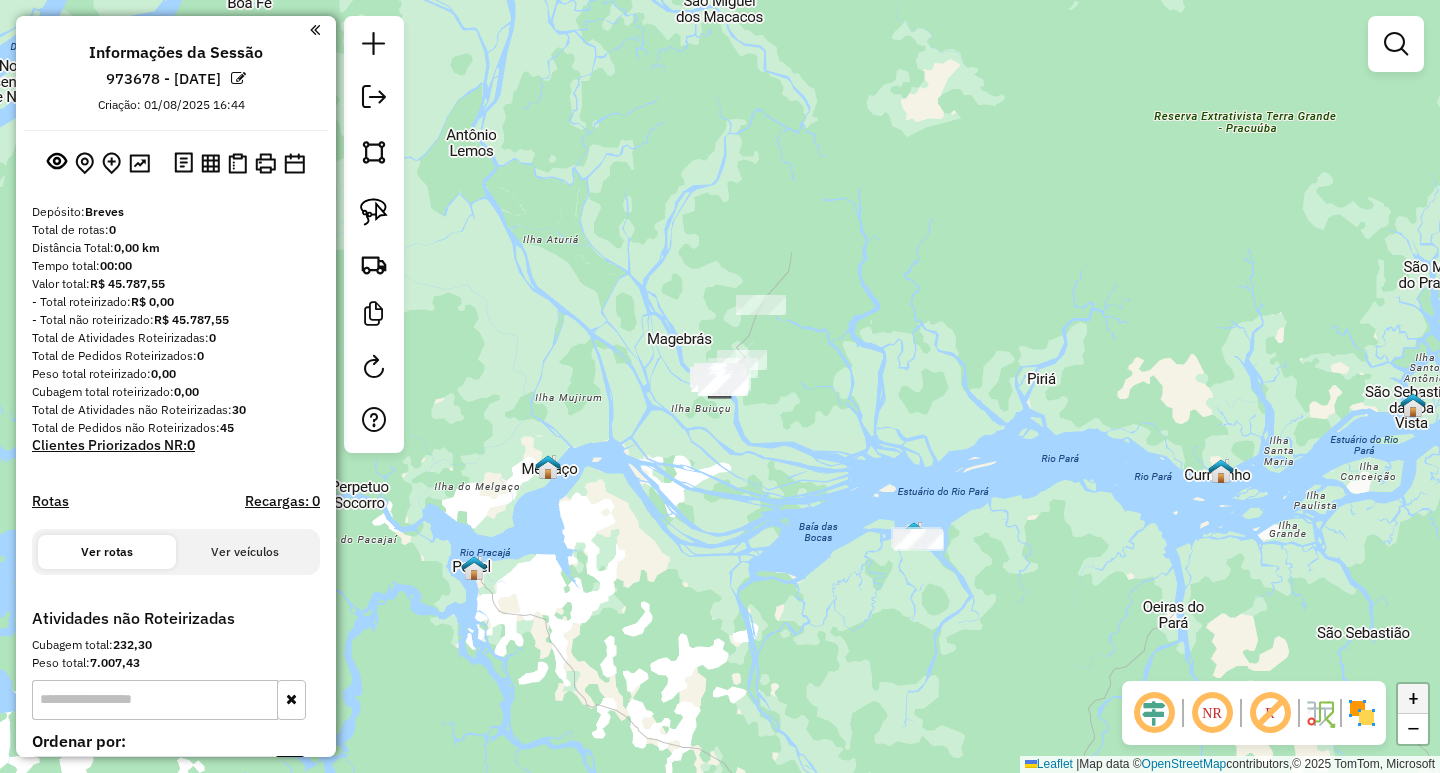click on "+" 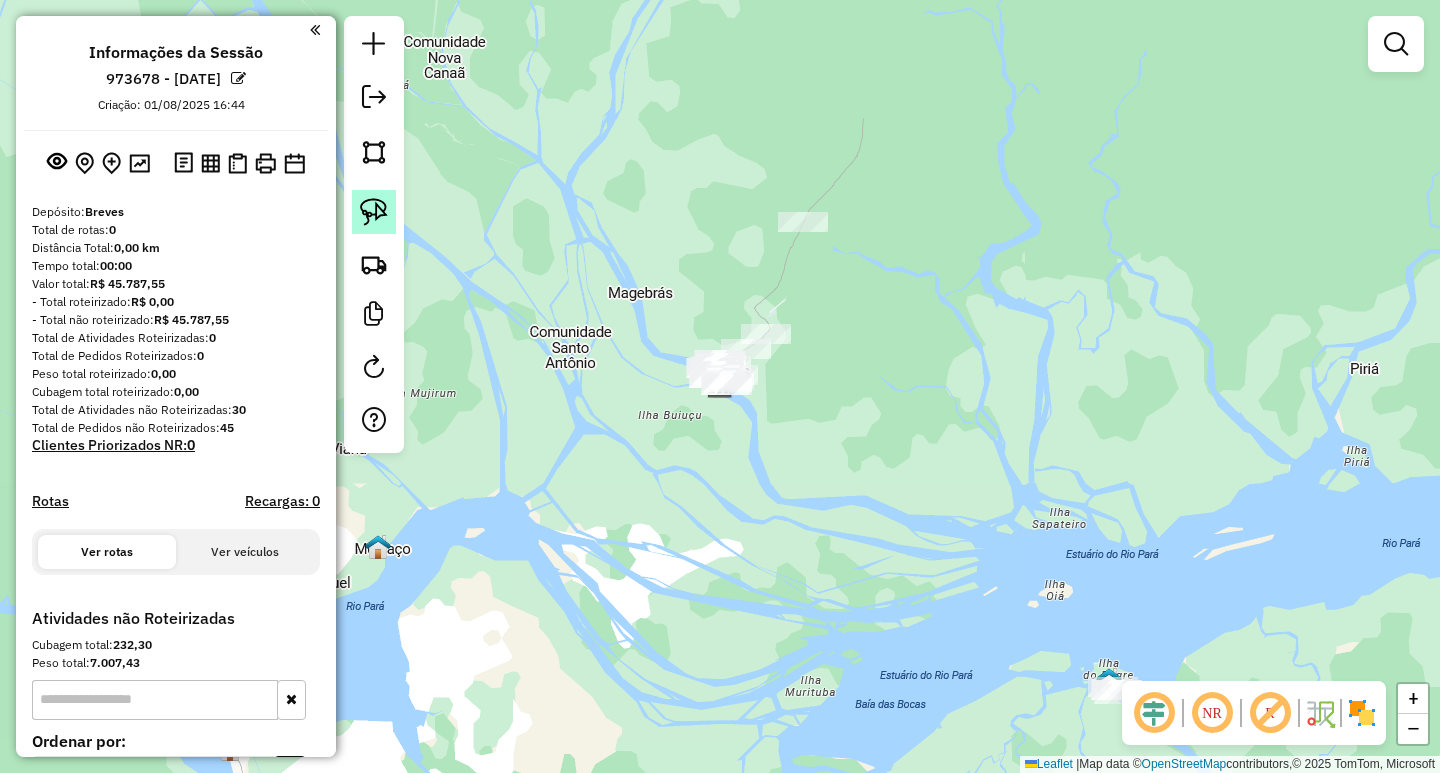 click 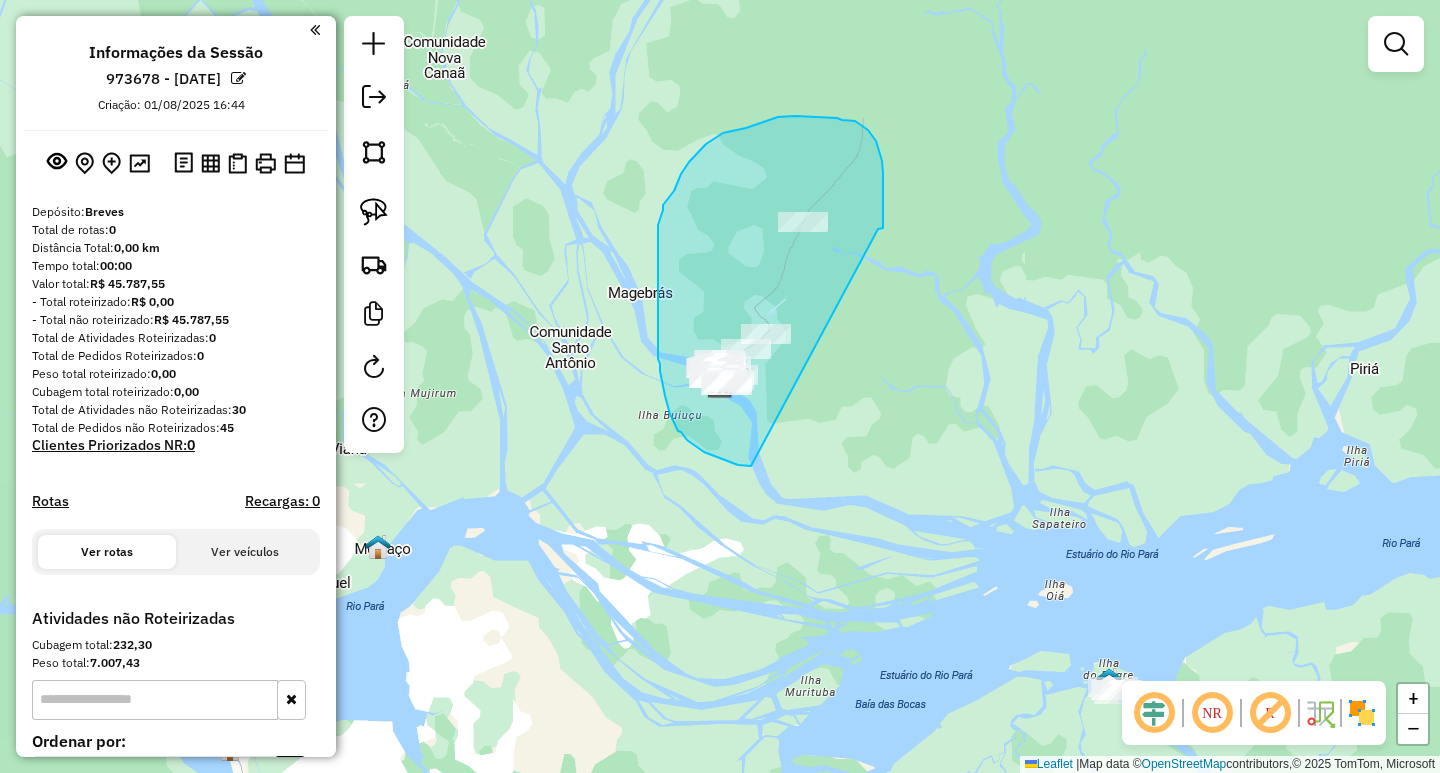 drag, startPoint x: 878, startPoint y: 229, endPoint x: 811, endPoint y: 472, distance: 252.06744 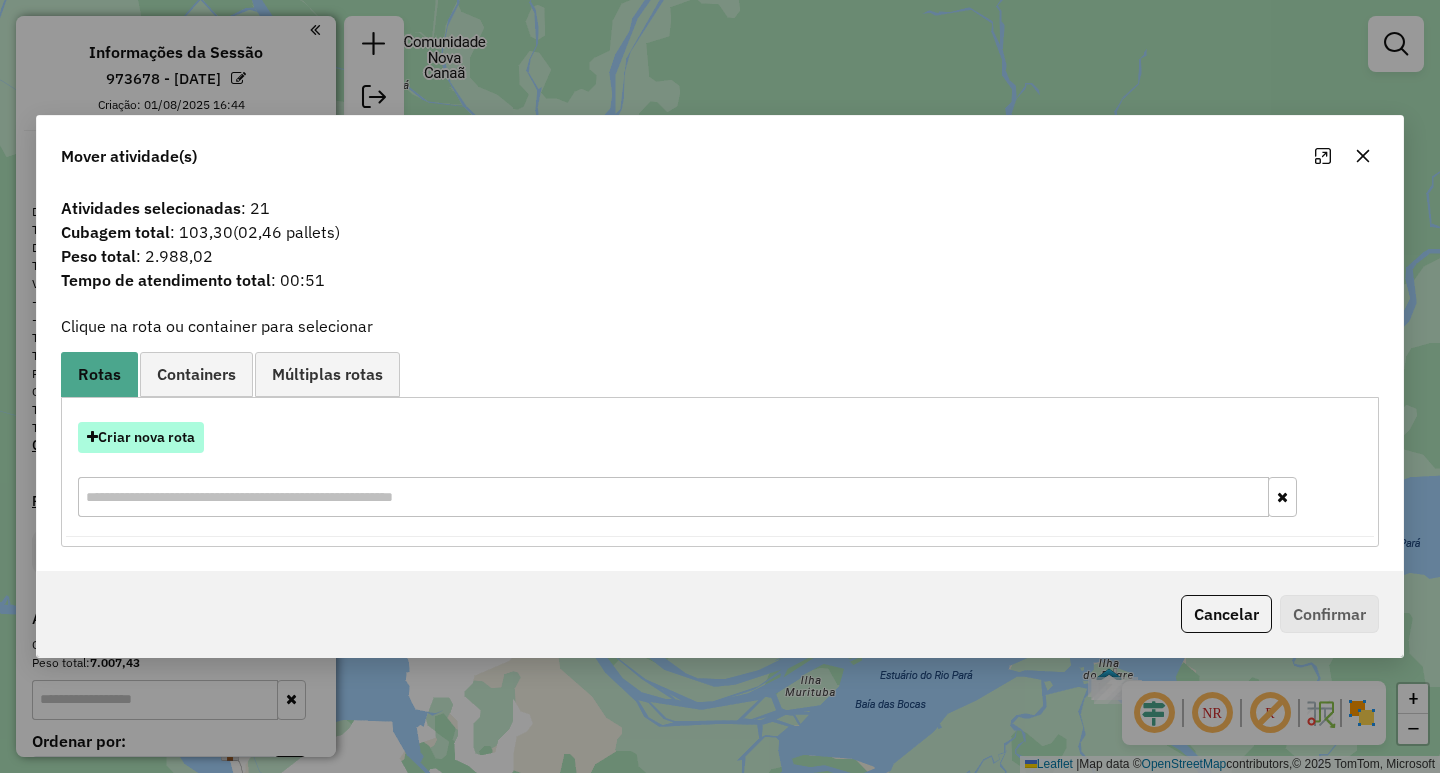 click on "Criar nova rota" at bounding box center [141, 437] 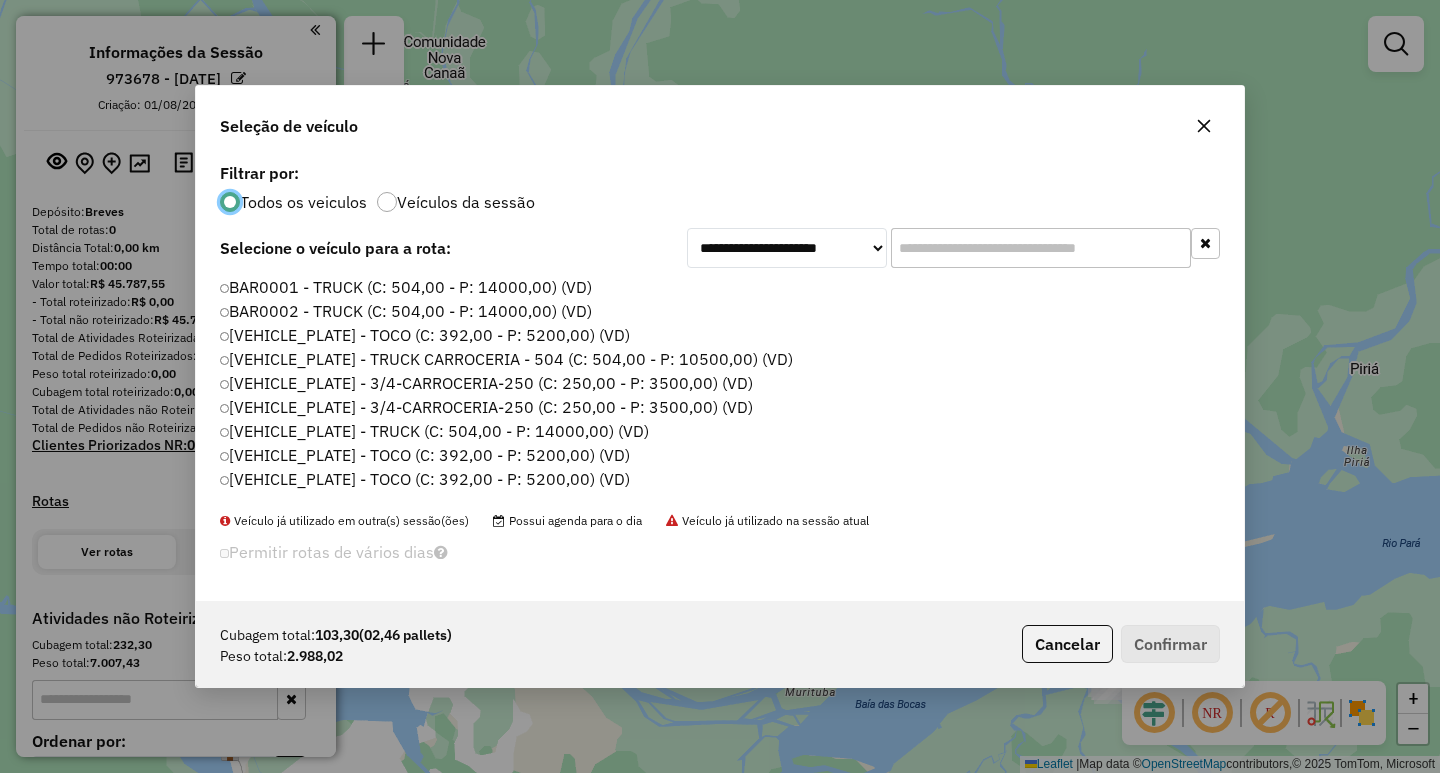 scroll, scrollTop: 11, scrollLeft: 6, axis: both 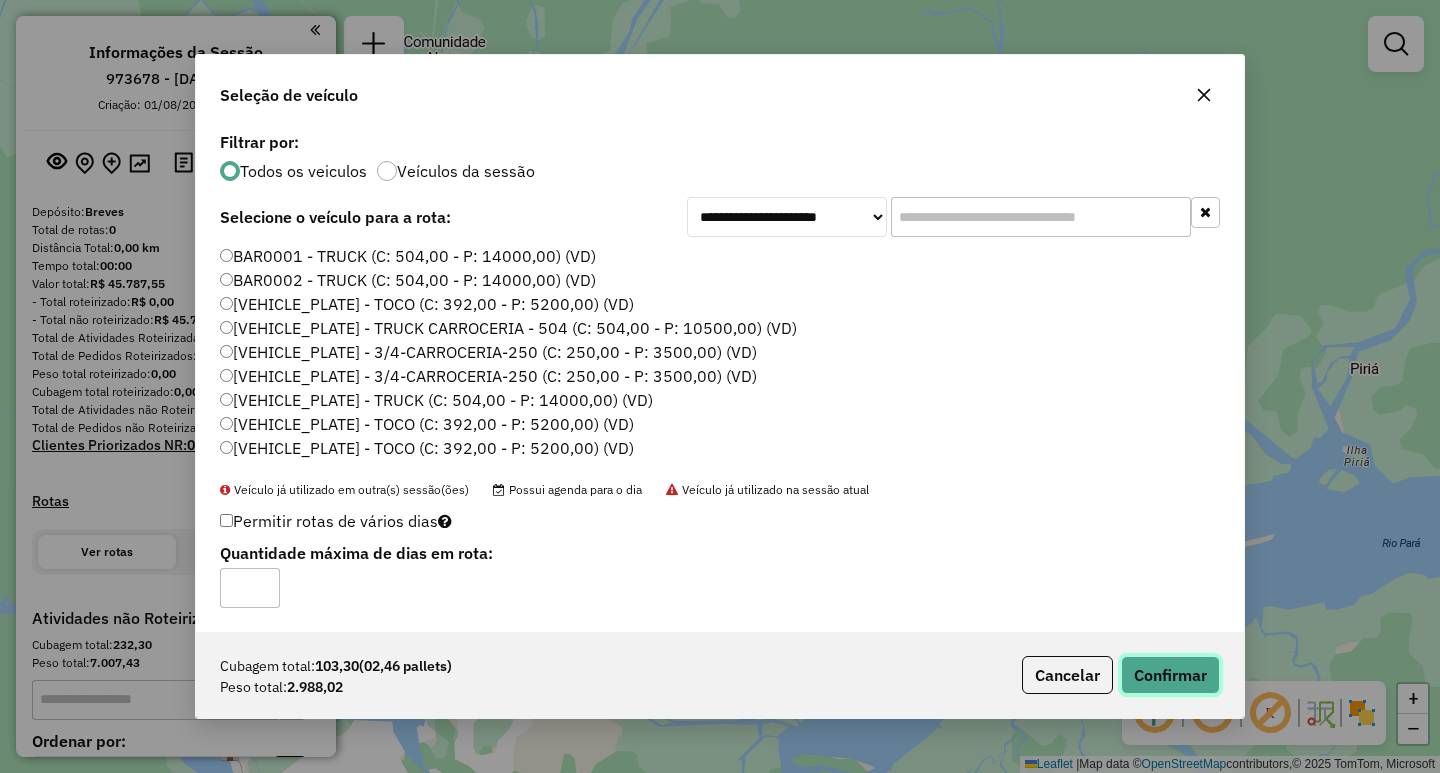 click on "Confirmar" 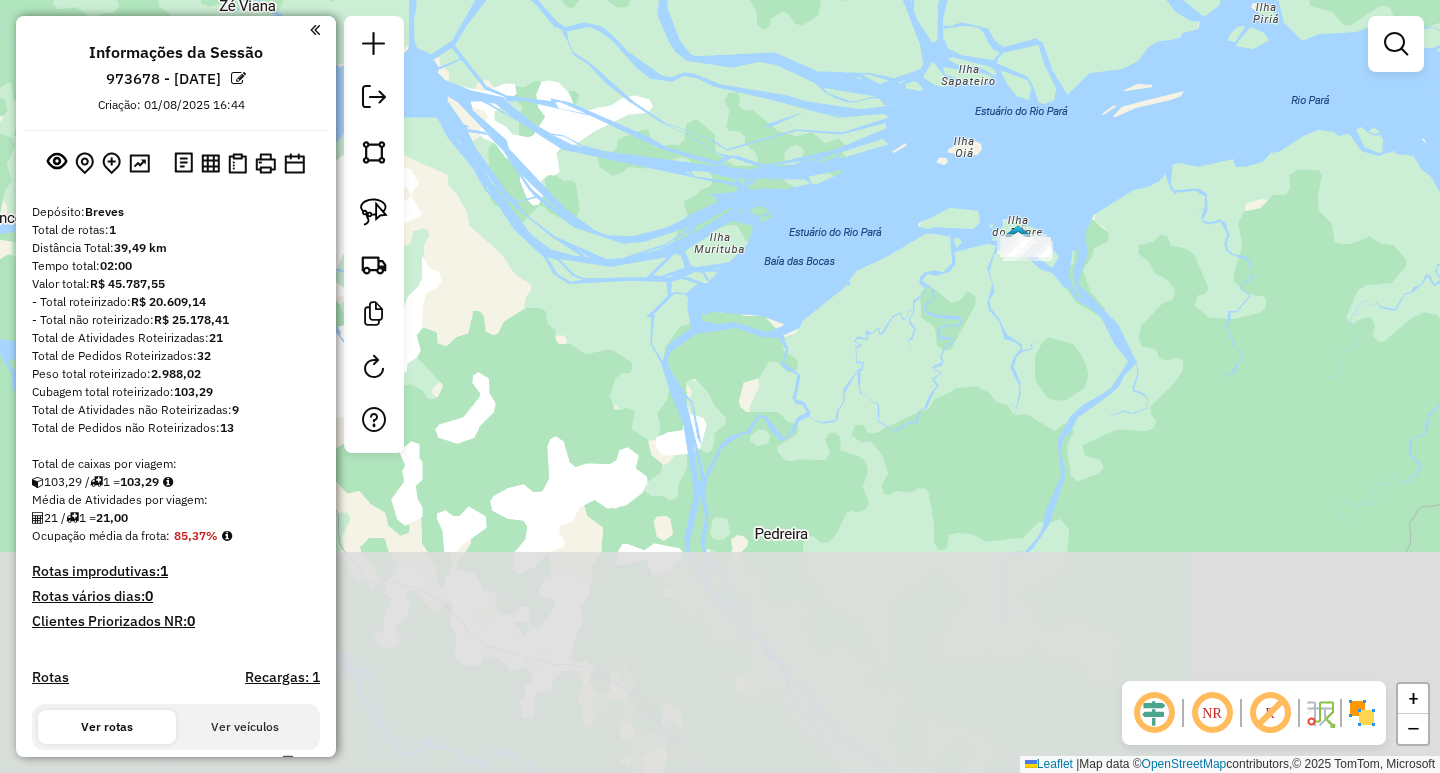 drag, startPoint x: 1180, startPoint y: 556, endPoint x: 1089, endPoint y: 113, distance: 452.24994 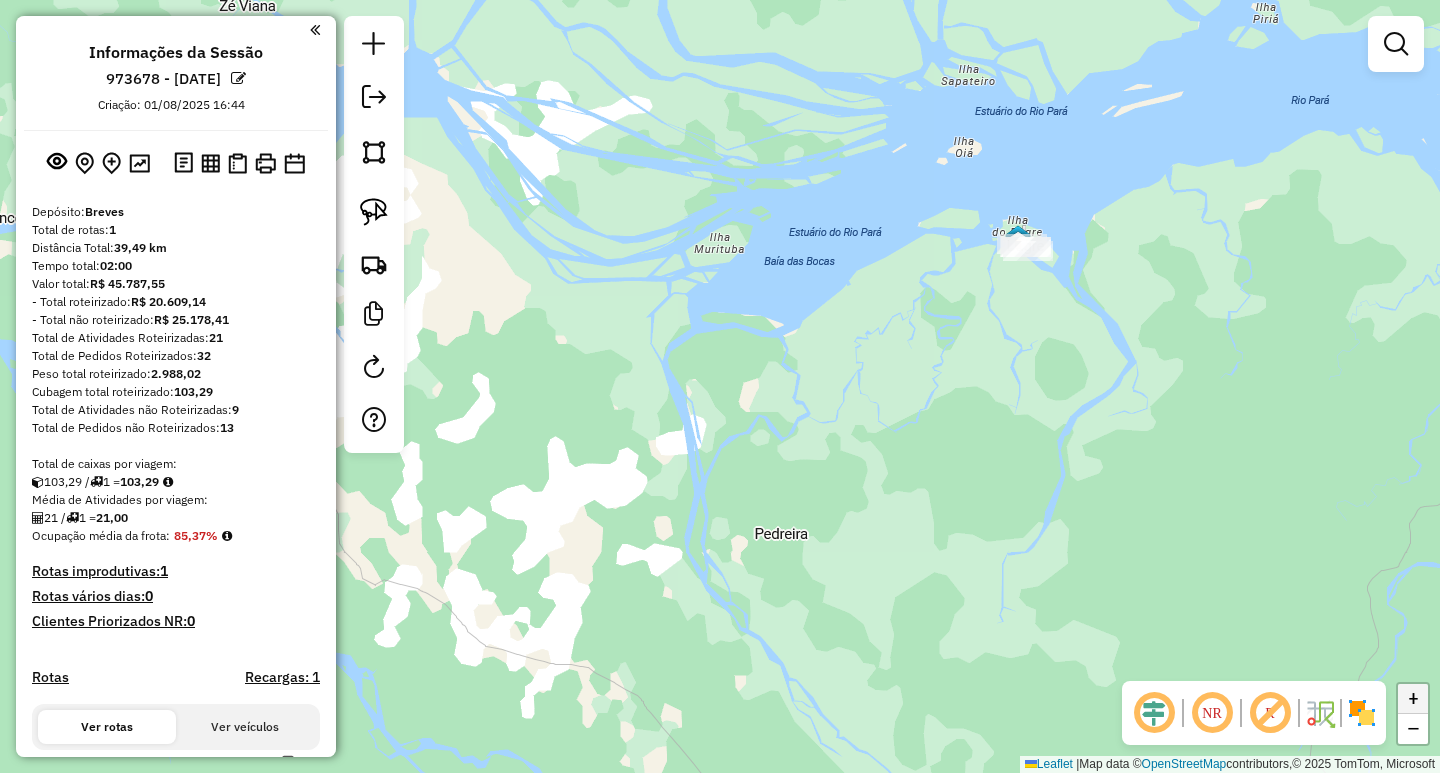 click on "+" 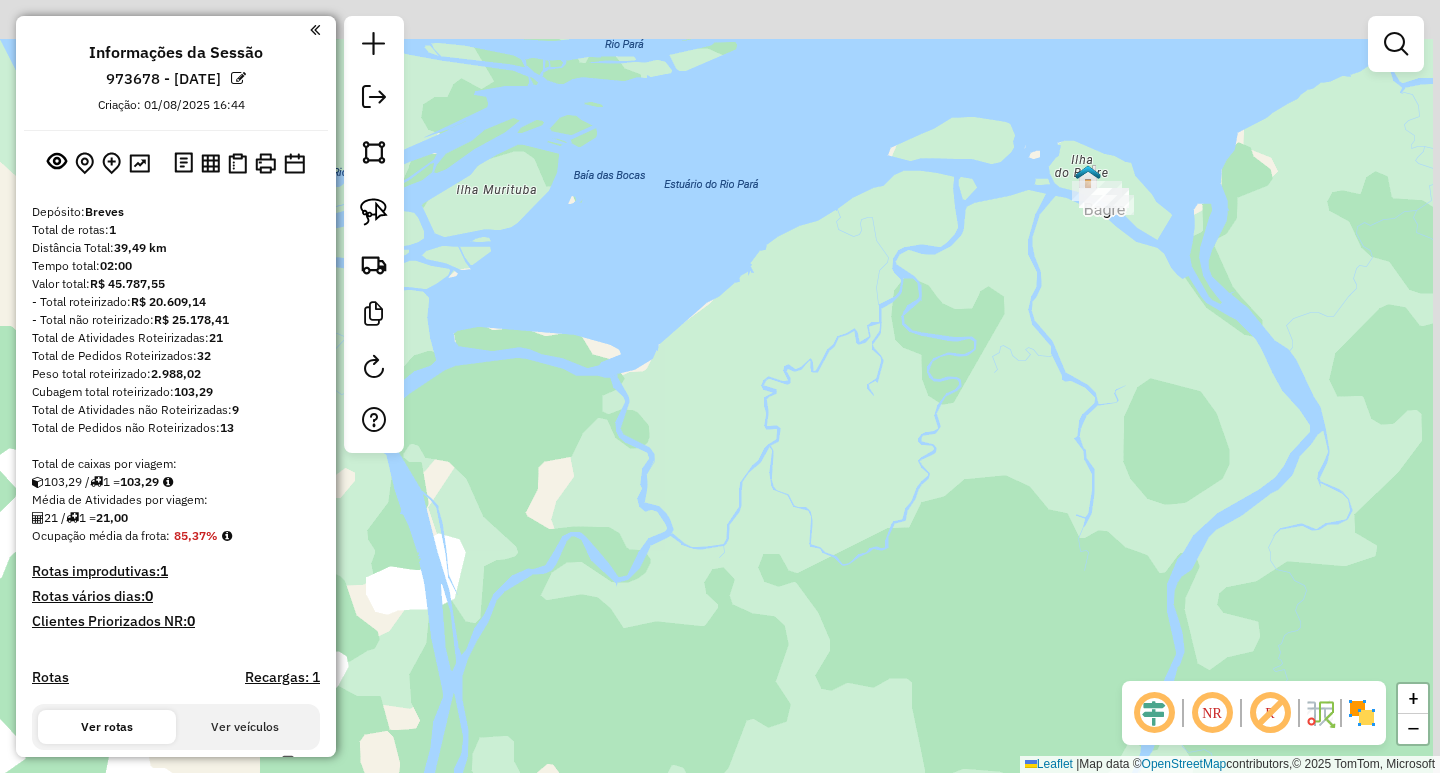 drag, startPoint x: 1285, startPoint y: 283, endPoint x: 1032, endPoint y: 381, distance: 271.31717 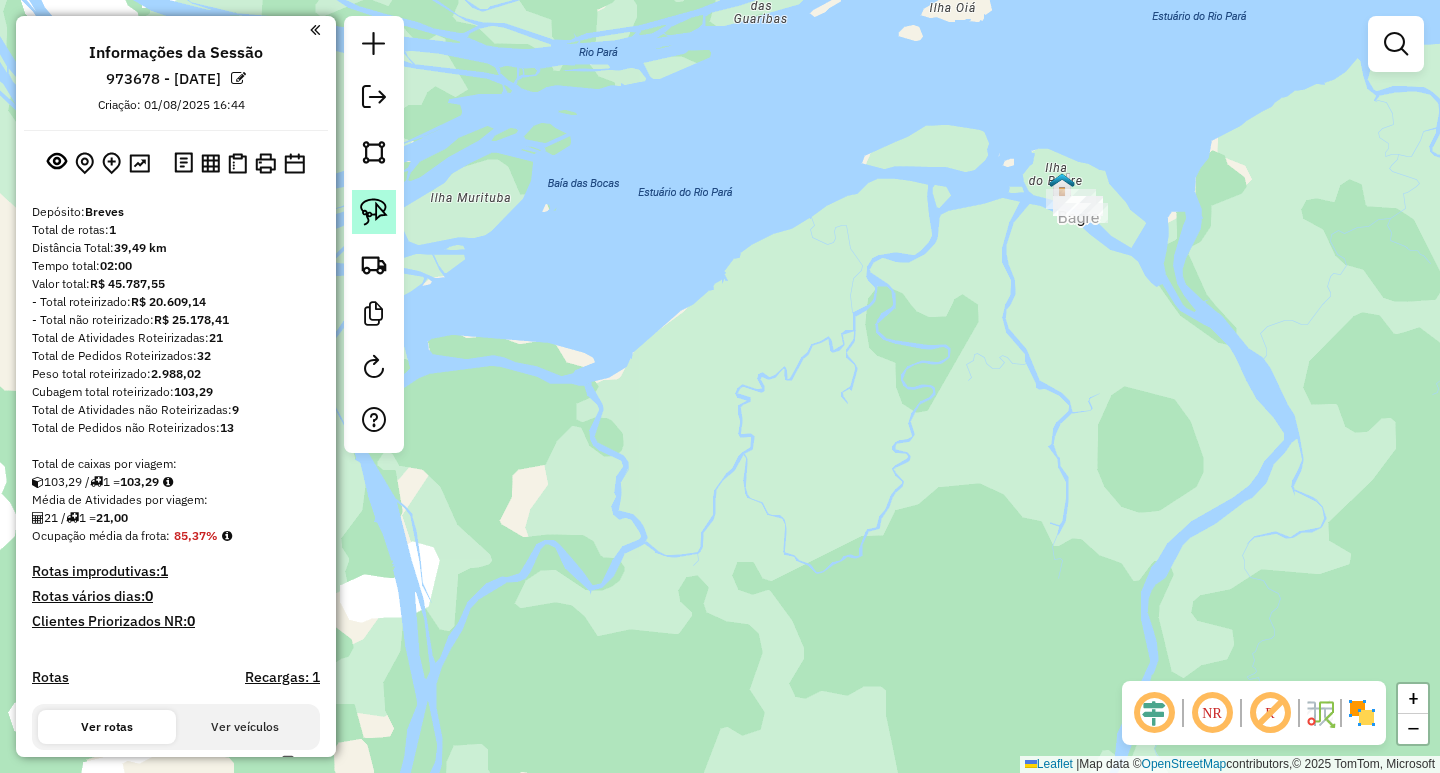 click 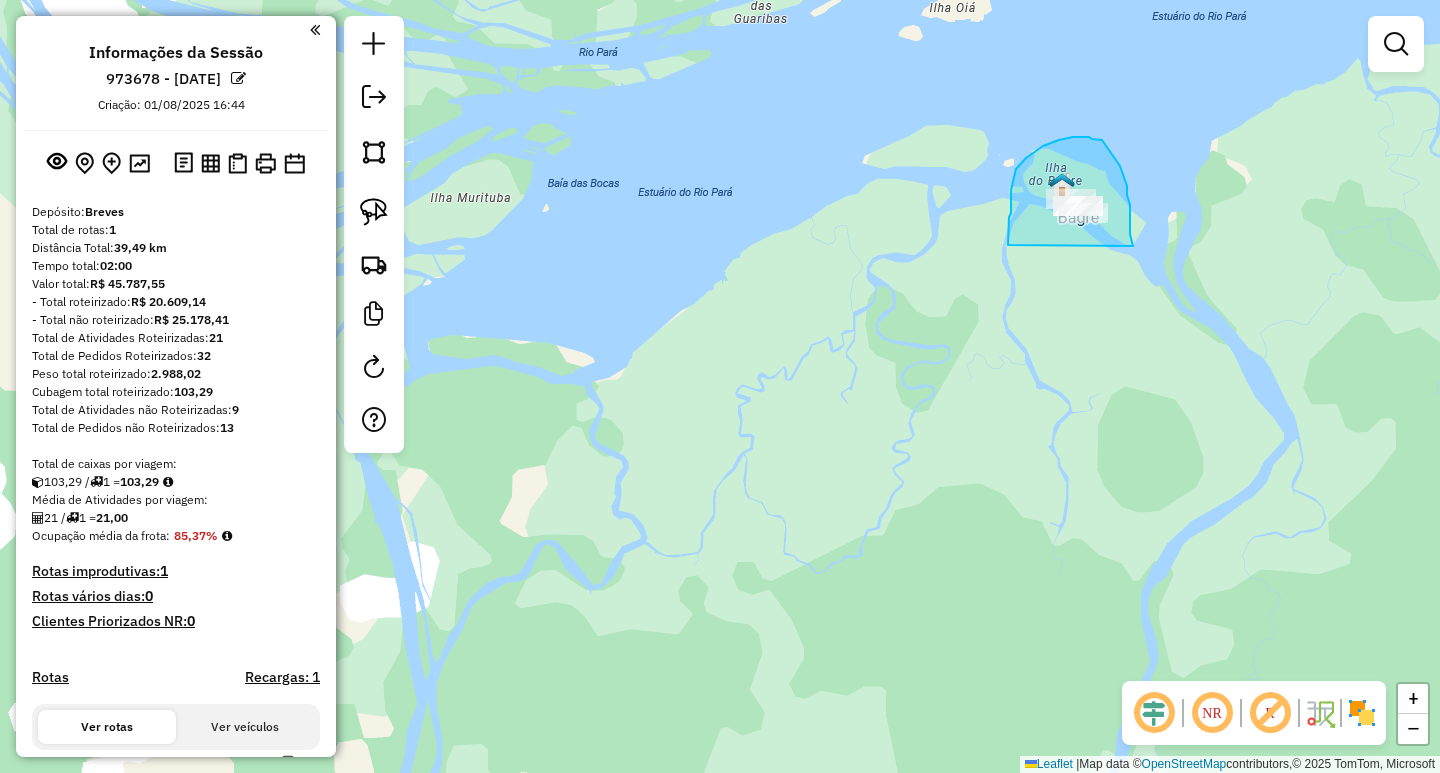 drag, startPoint x: 1133, startPoint y: 246, endPoint x: 1076, endPoint y: 307, distance: 83.48653 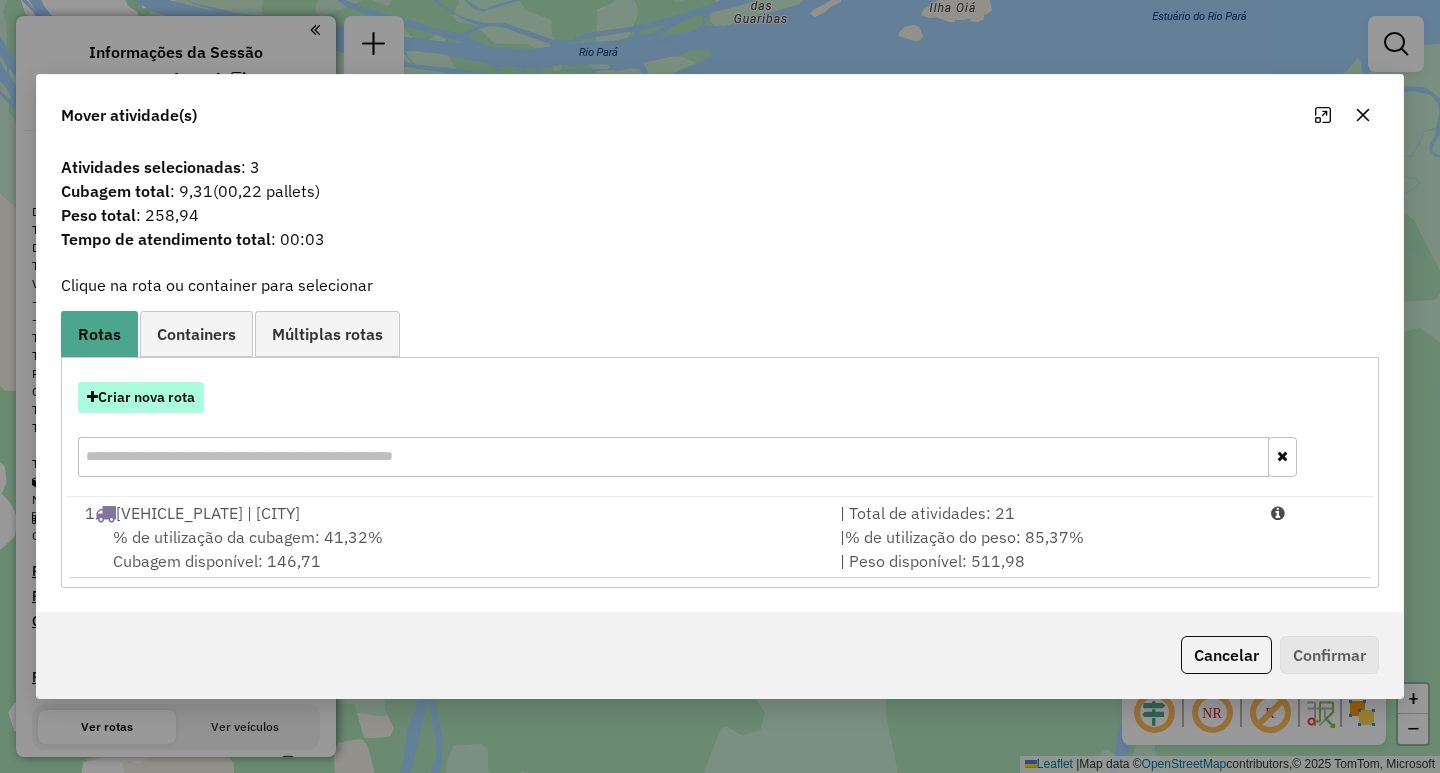 click on "Criar nova rota" at bounding box center (141, 397) 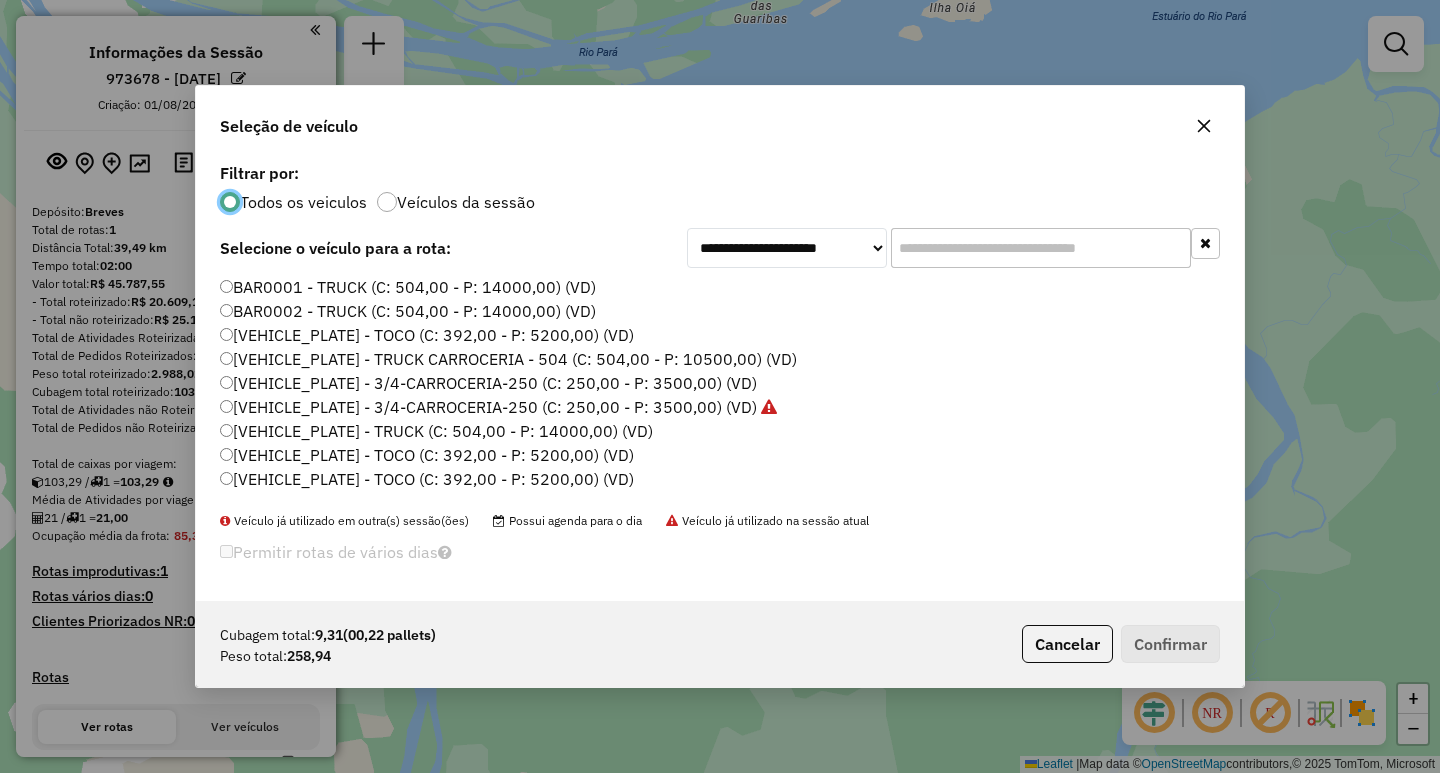 scroll, scrollTop: 11, scrollLeft: 6, axis: both 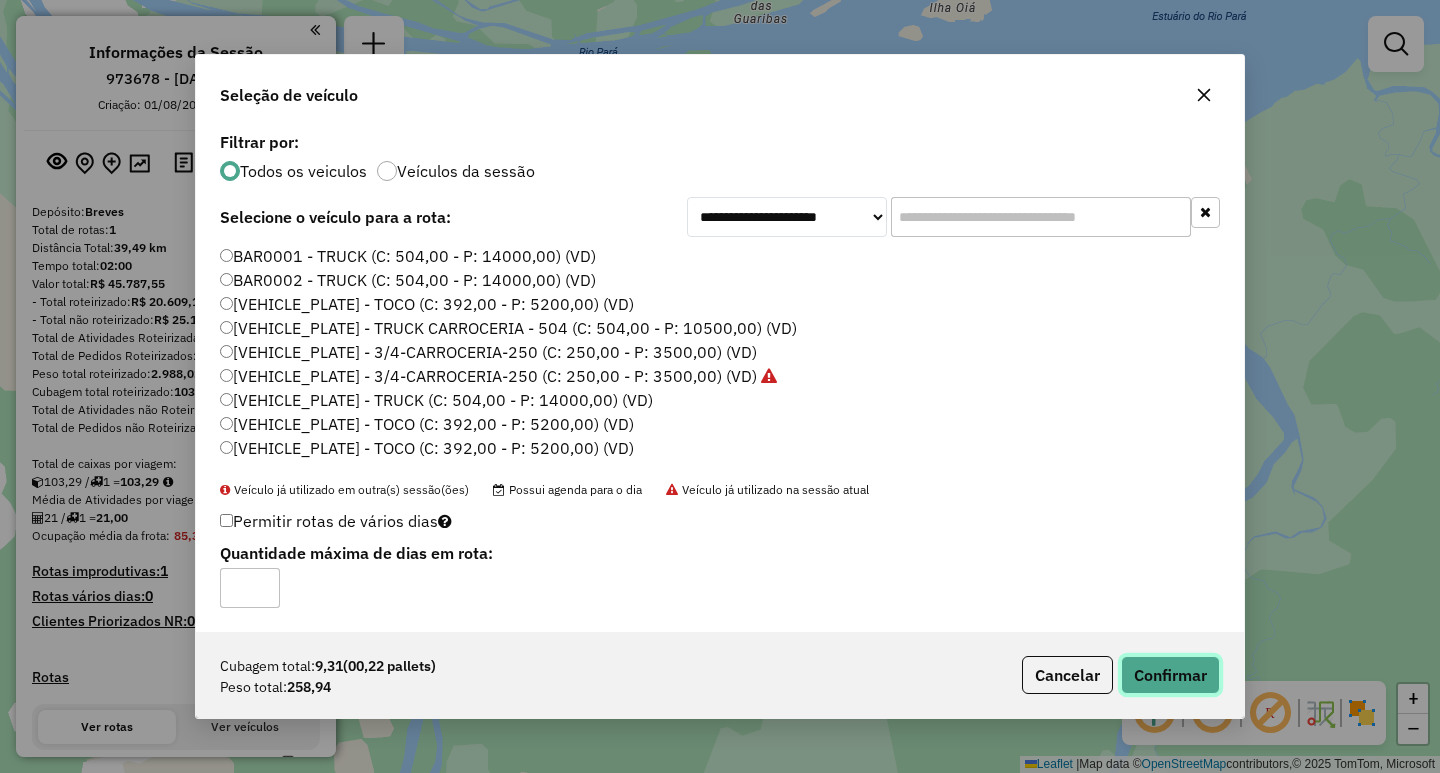 click on "Confirmar" 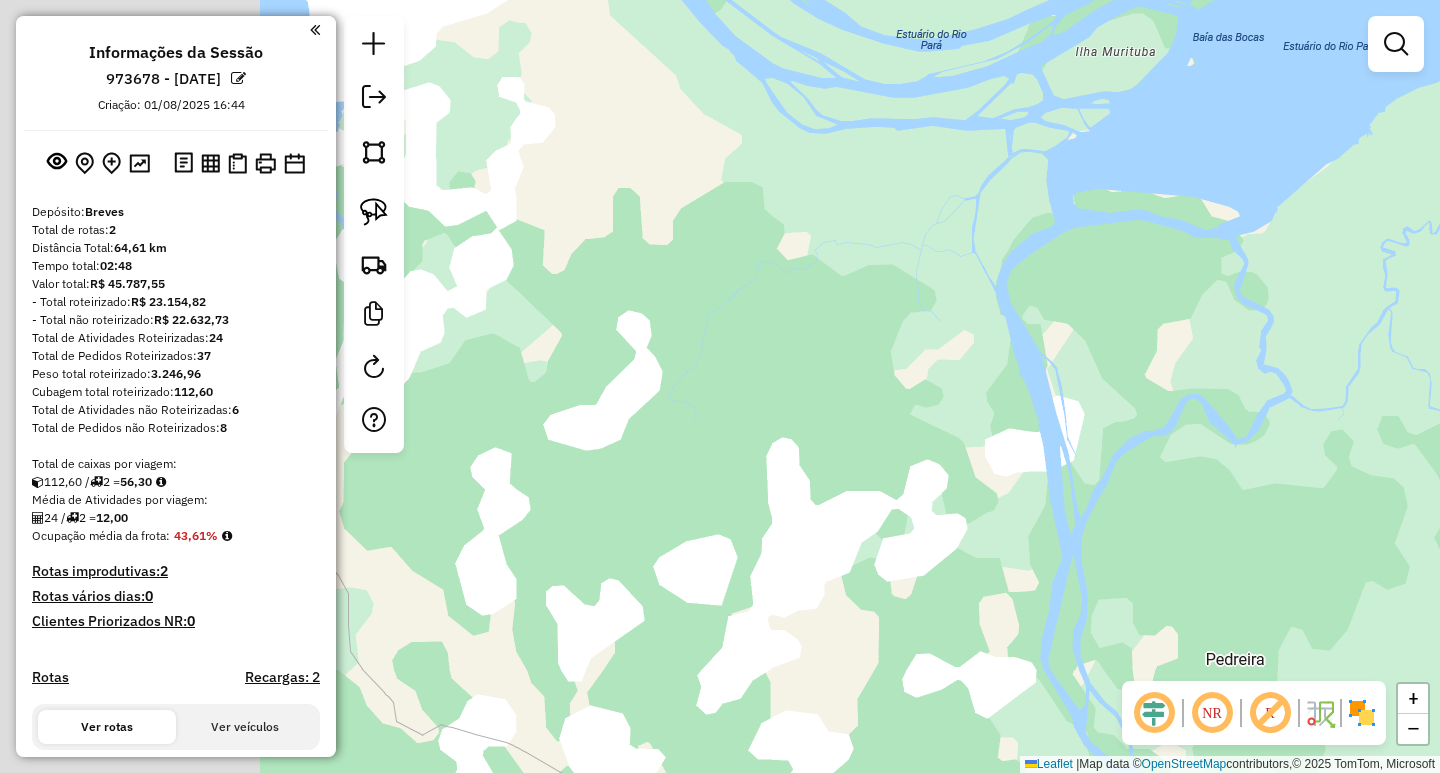 drag, startPoint x: 794, startPoint y: 490, endPoint x: 1439, endPoint y: 344, distance: 661.3176 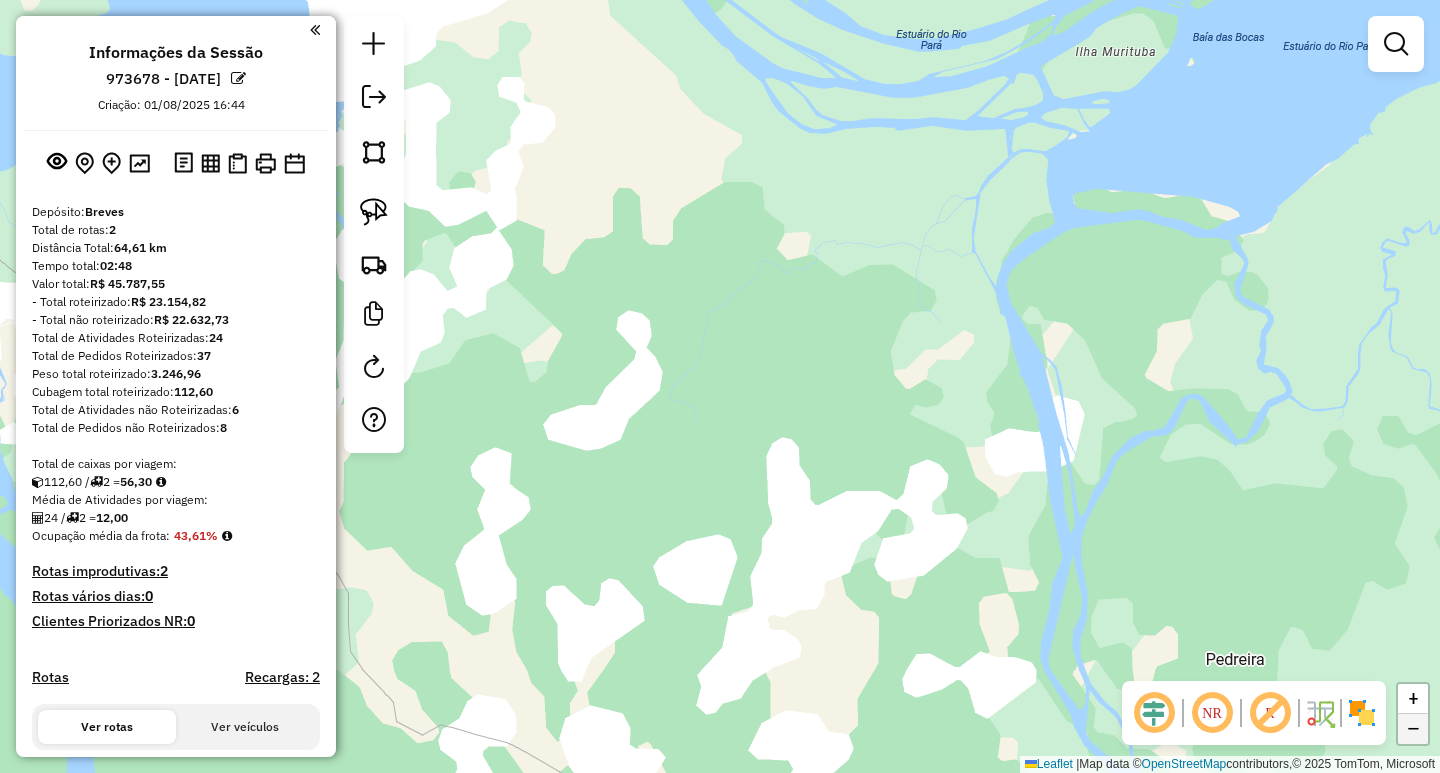 click on "−" 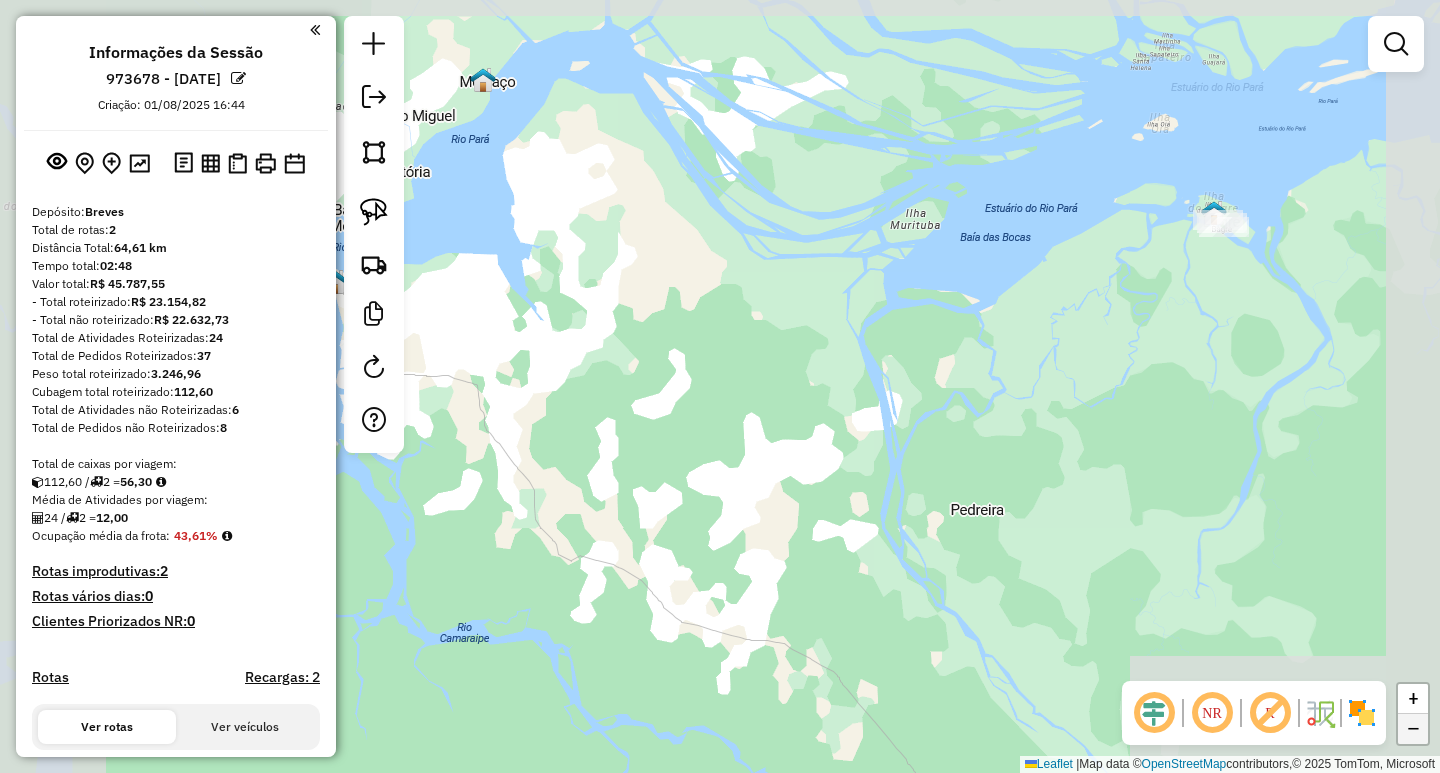 click on "−" 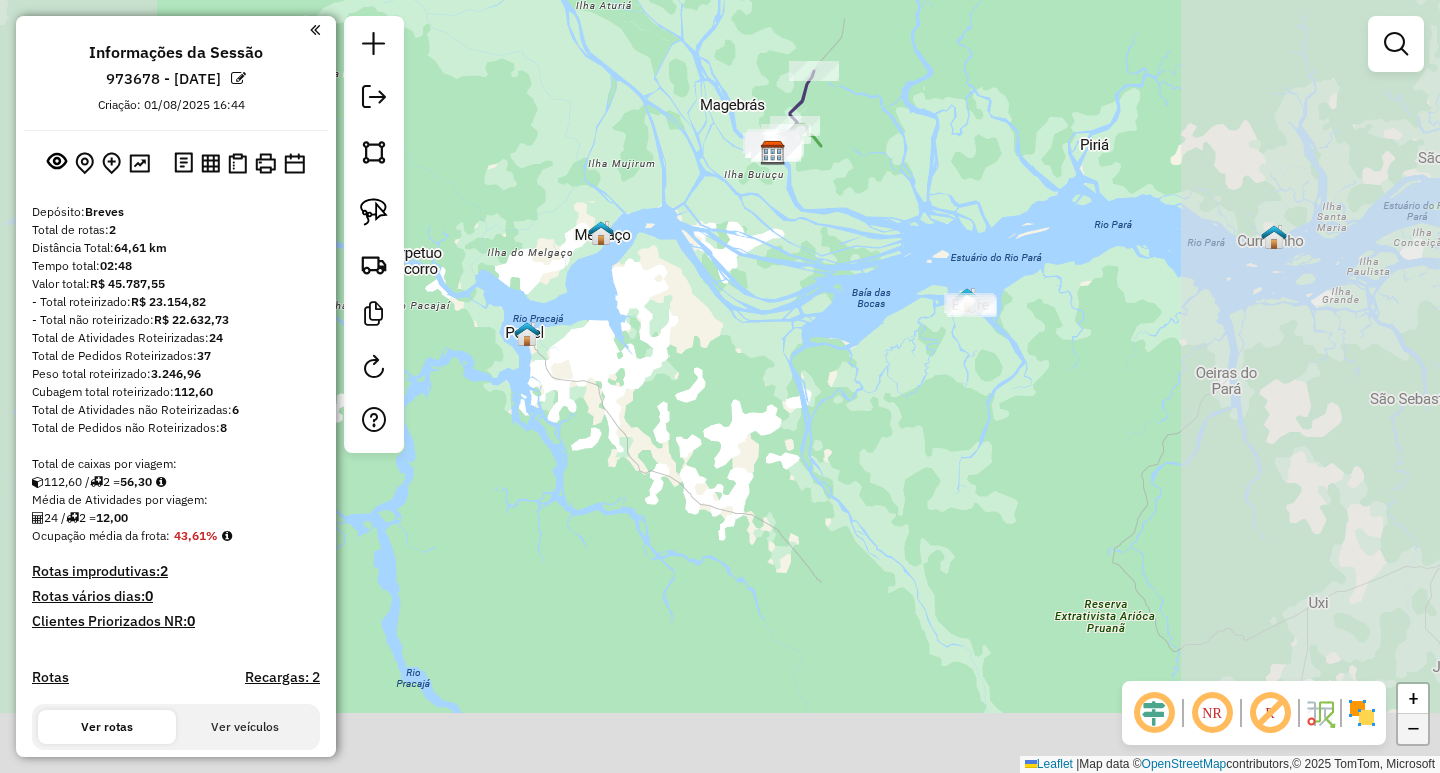 click on "−" 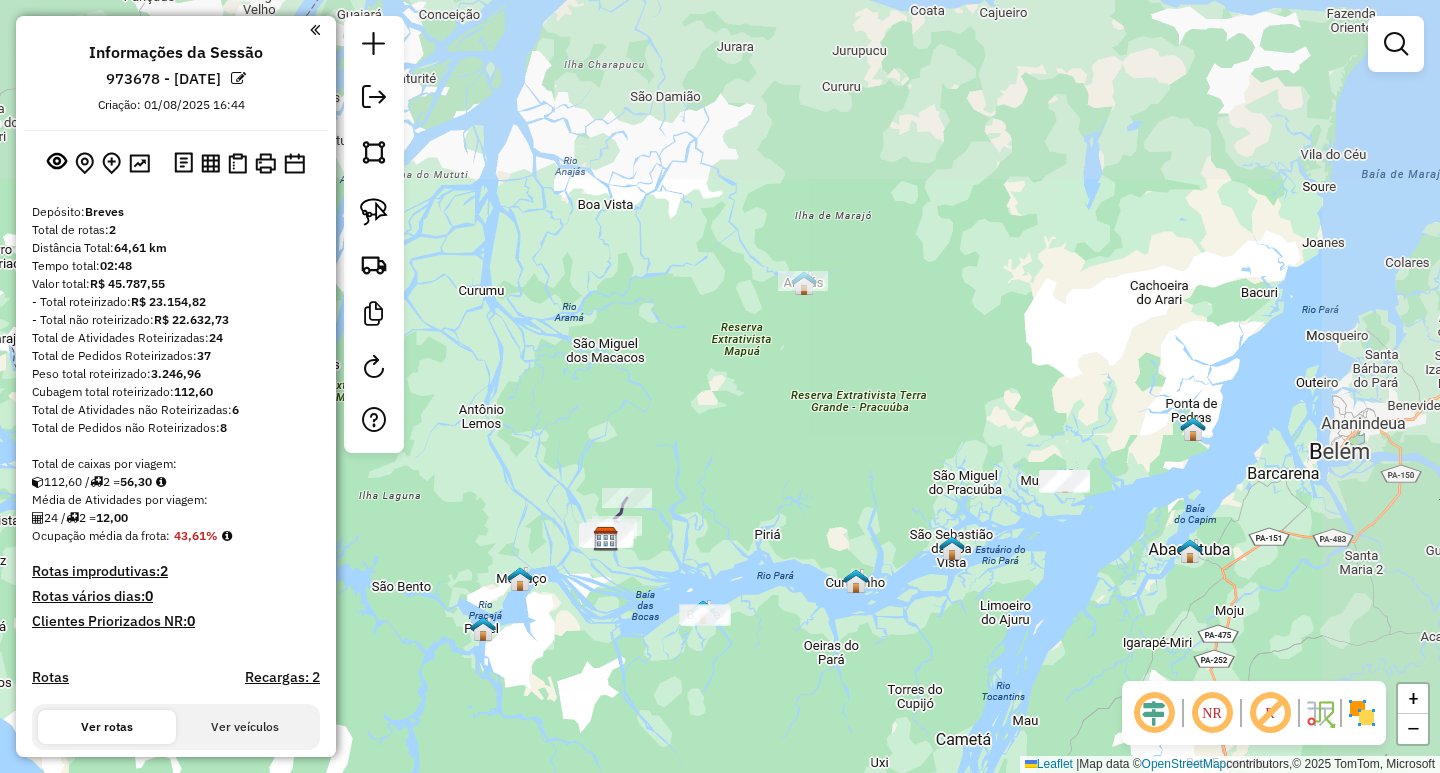 drag, startPoint x: 954, startPoint y: 128, endPoint x: 756, endPoint y: 438, distance: 367.8369 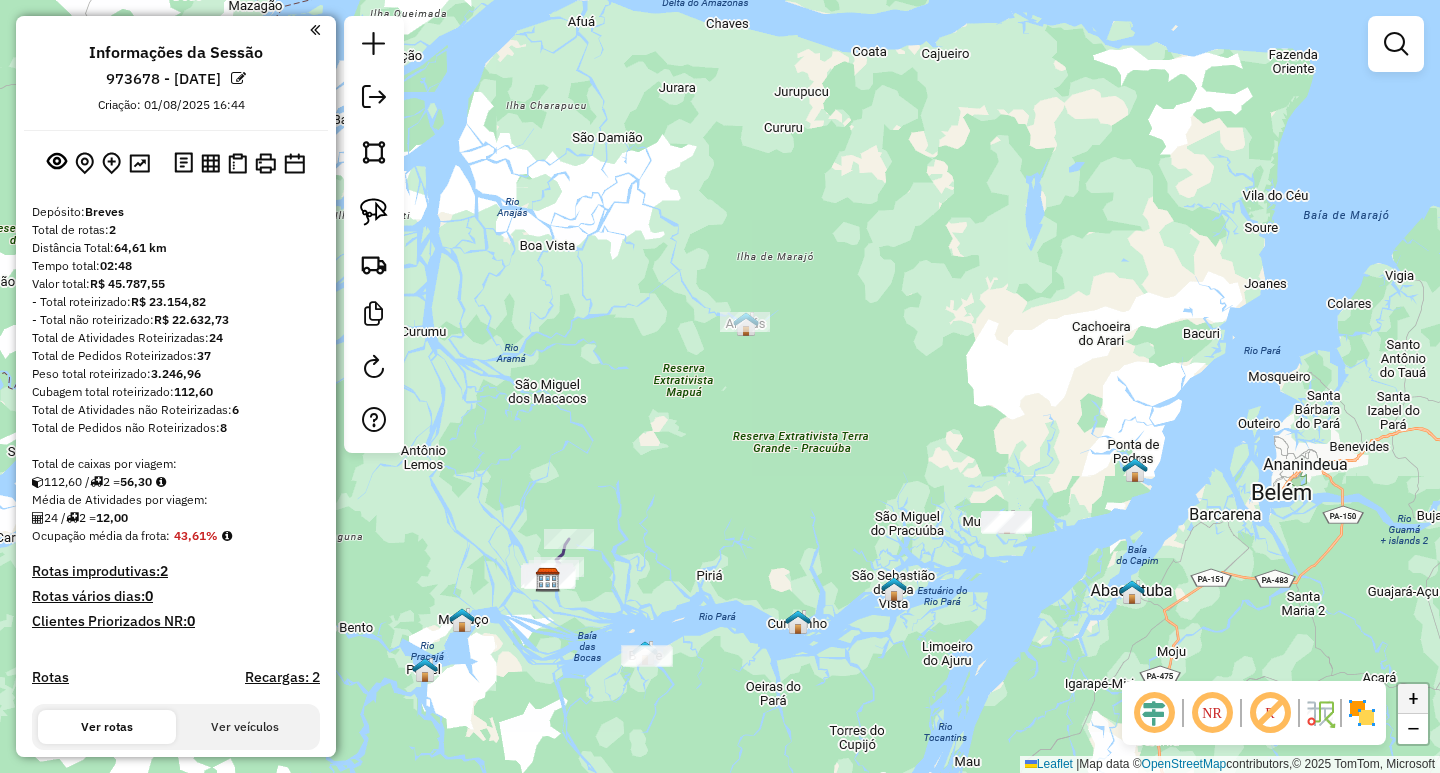 click on "+" 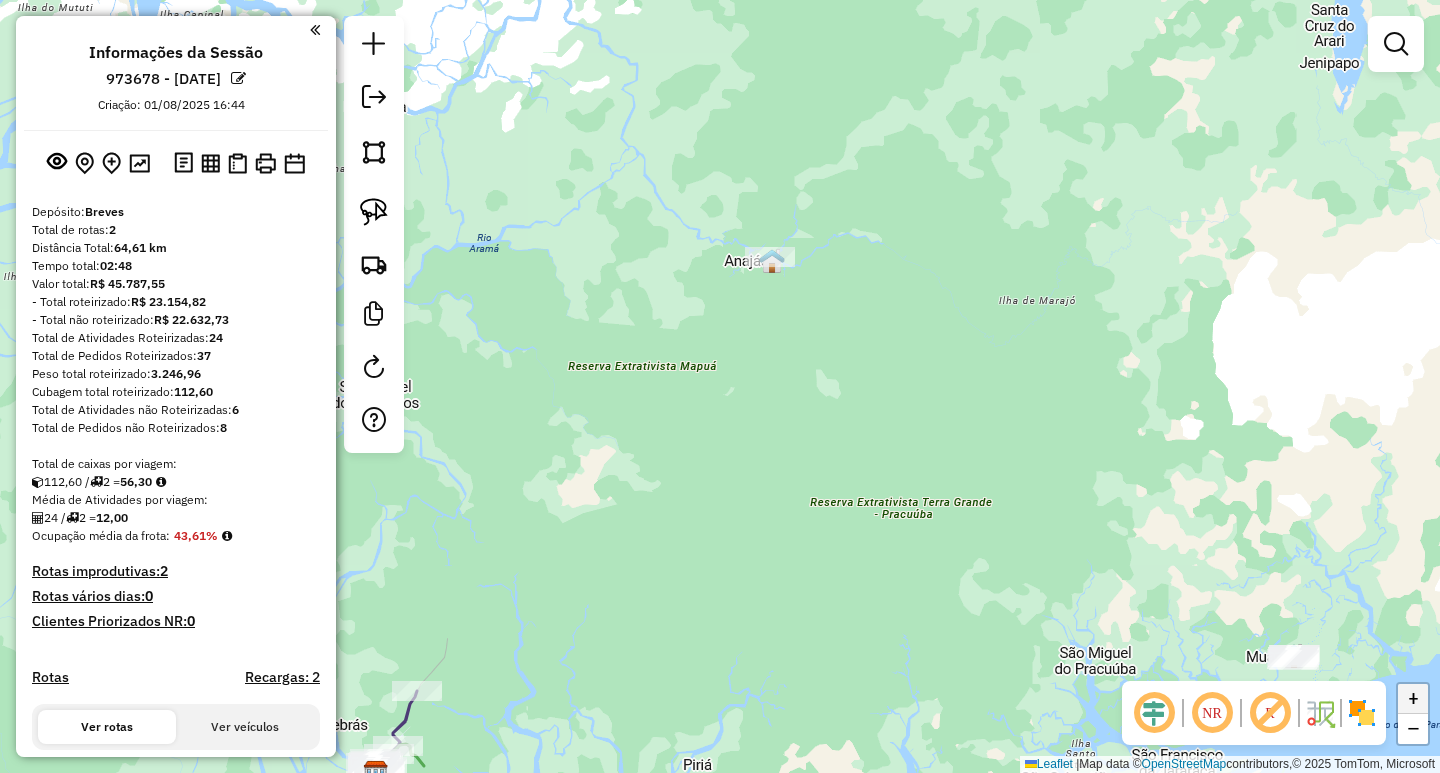 click on "+" 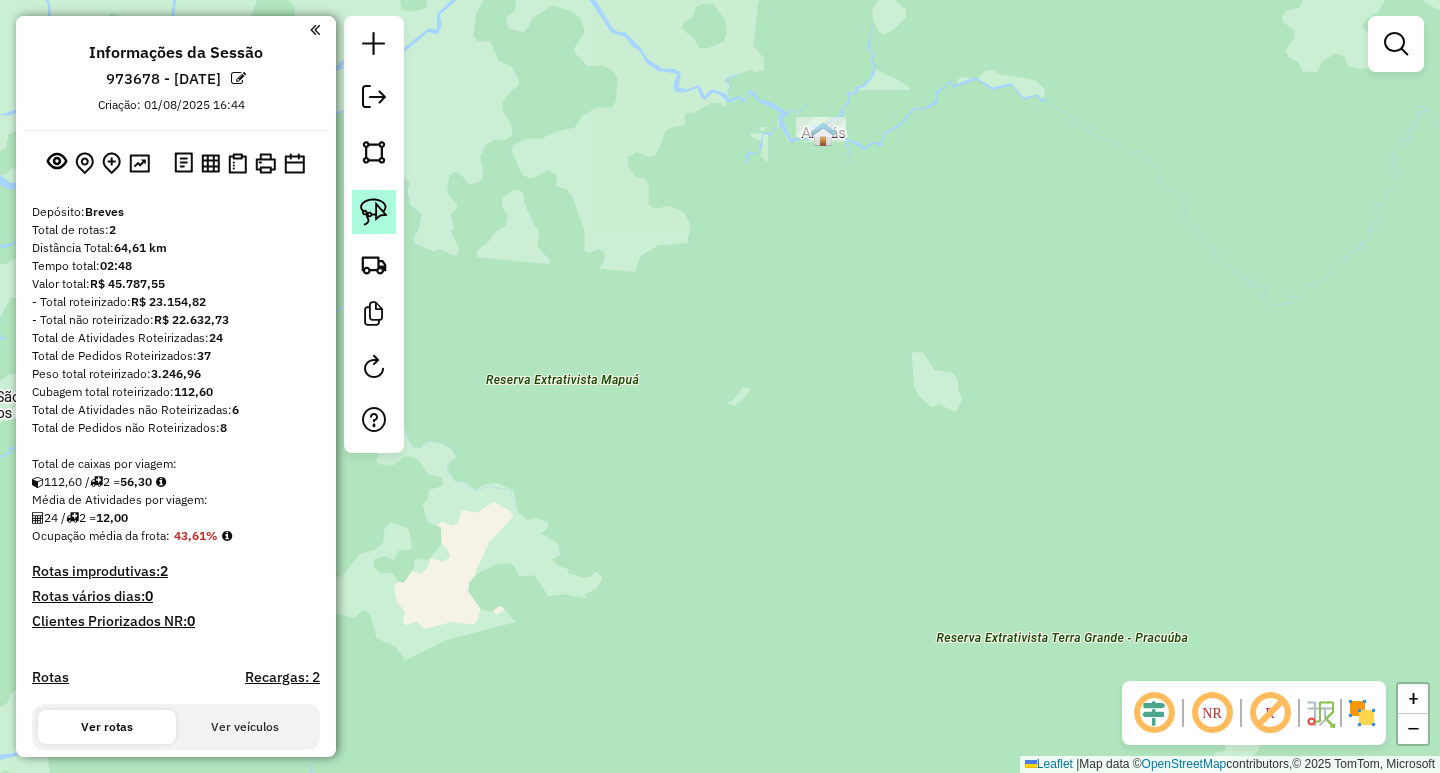 click 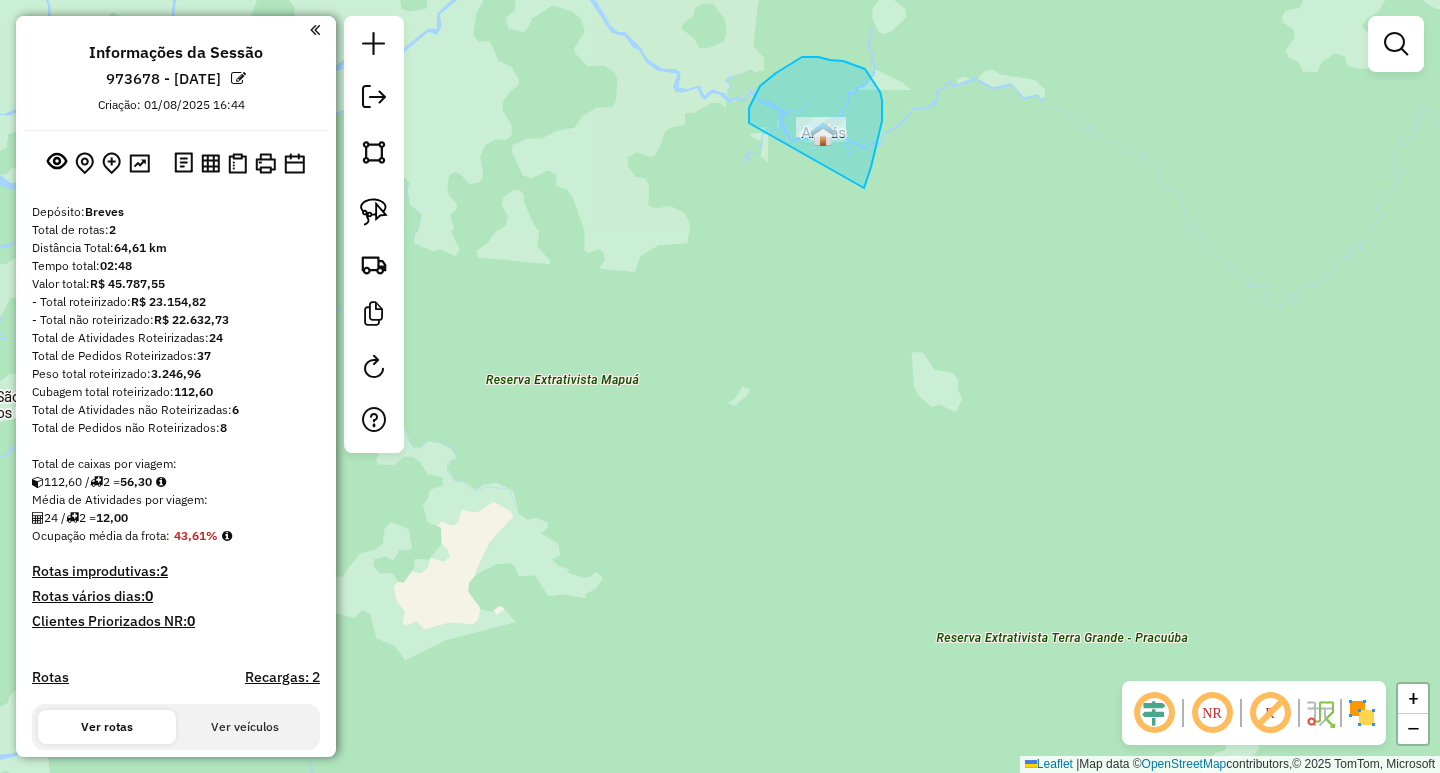 drag, startPoint x: 864, startPoint y: 188, endPoint x: 747, endPoint y: 195, distance: 117.20921 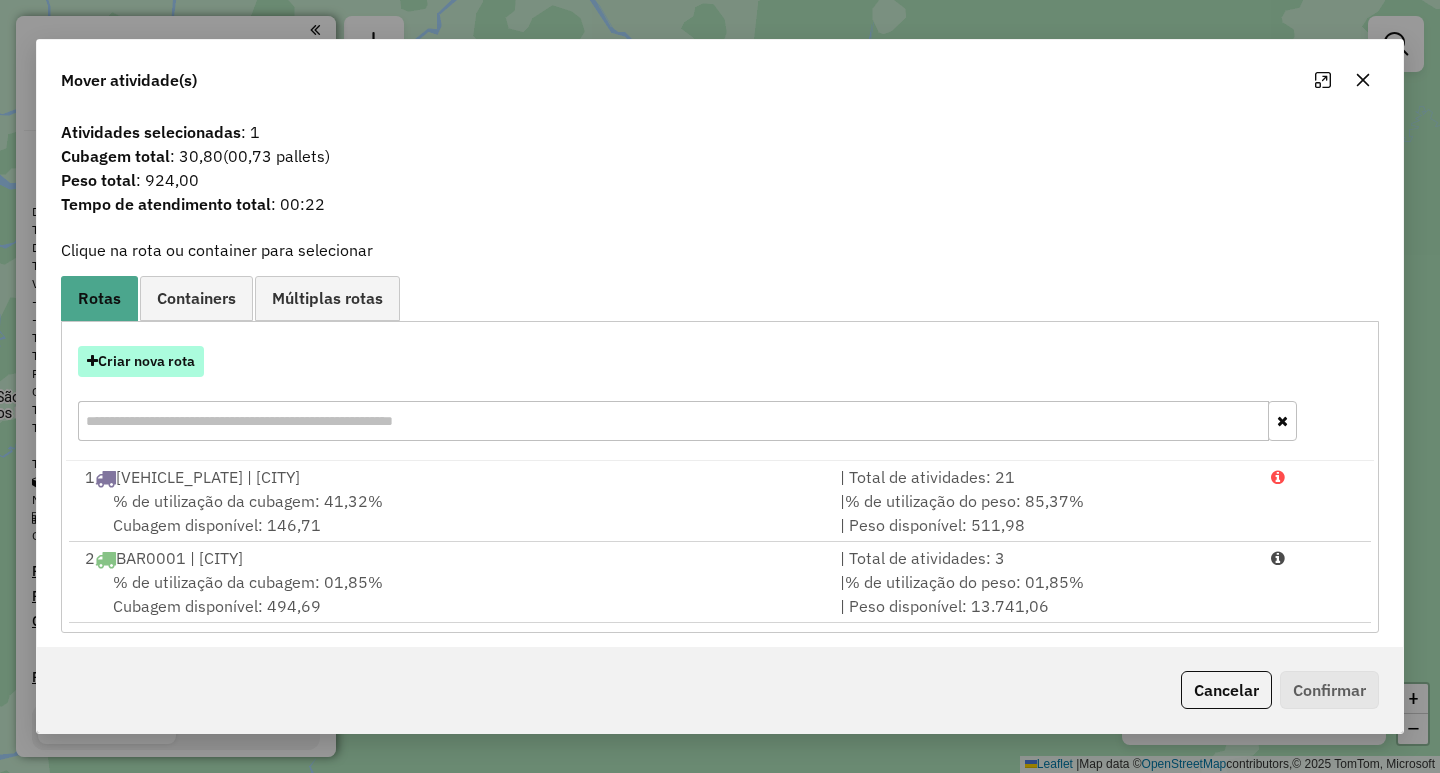 click on "Criar nova rota" at bounding box center [141, 361] 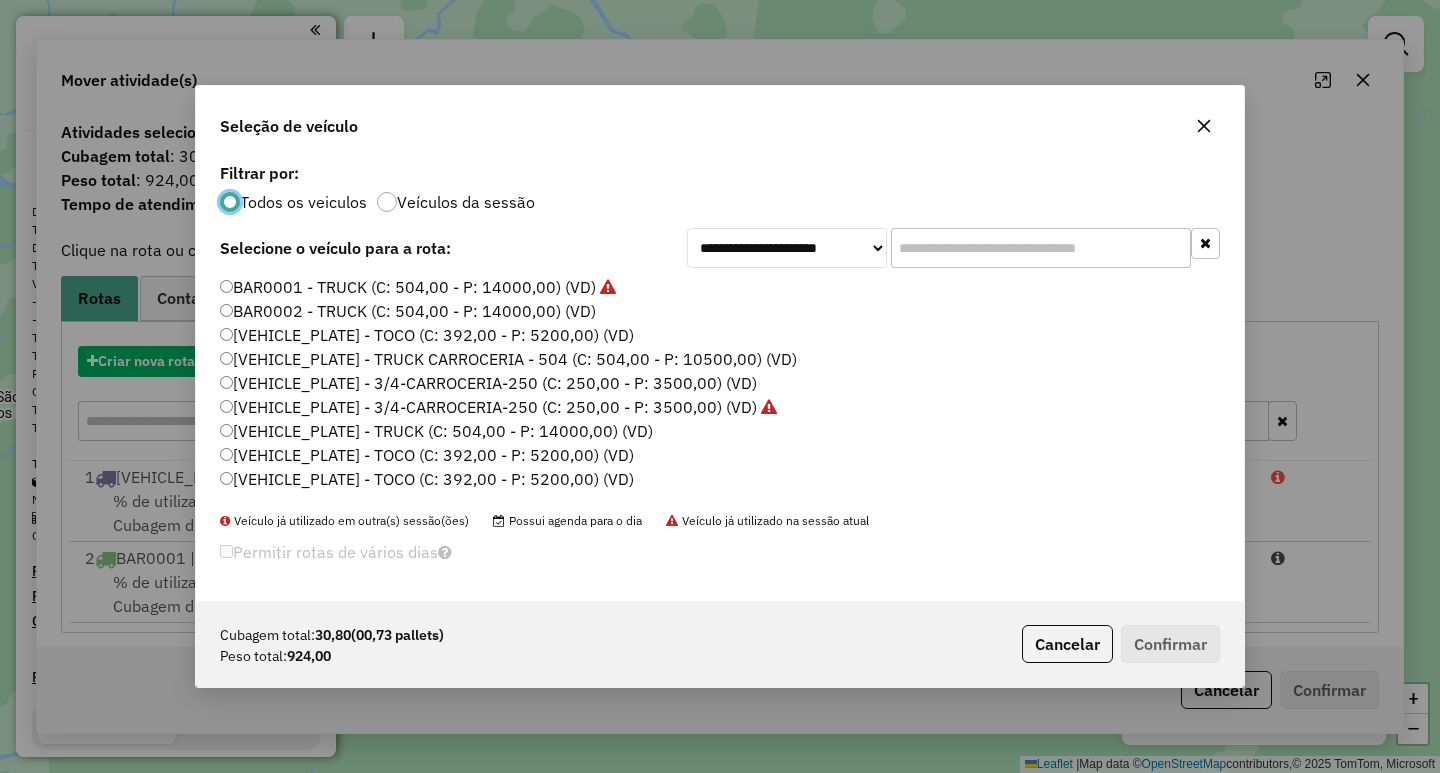 scroll, scrollTop: 11, scrollLeft: 6, axis: both 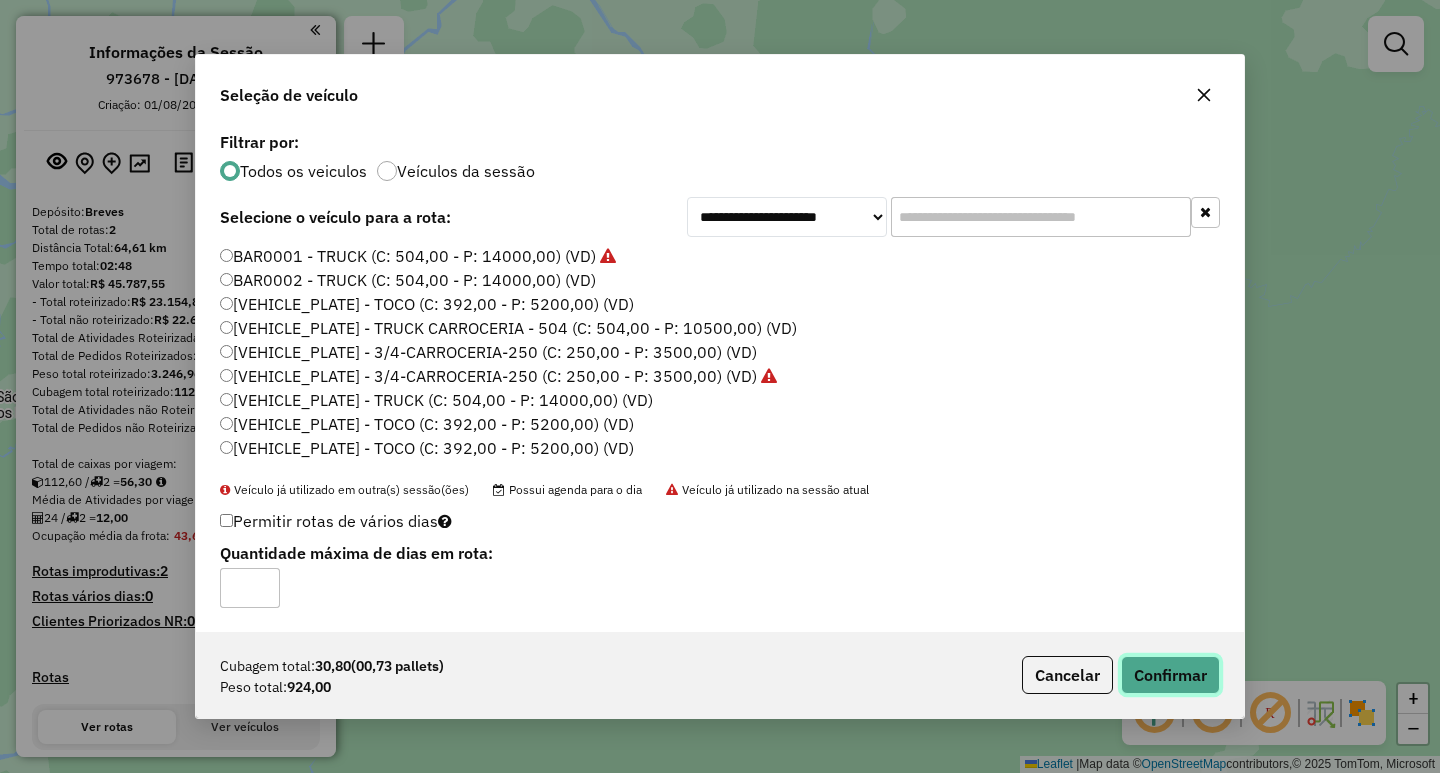 click on "Confirmar" 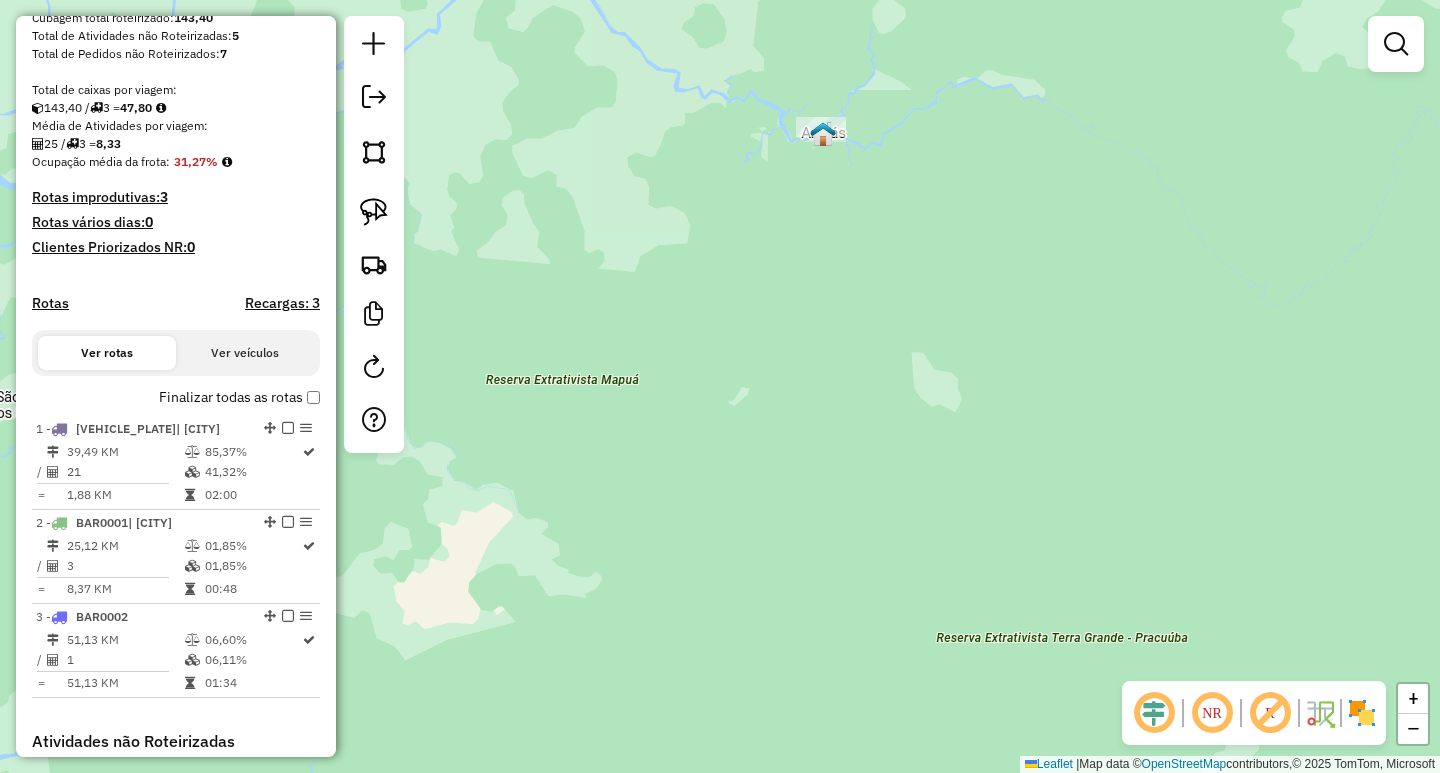 scroll, scrollTop: 378, scrollLeft: 0, axis: vertical 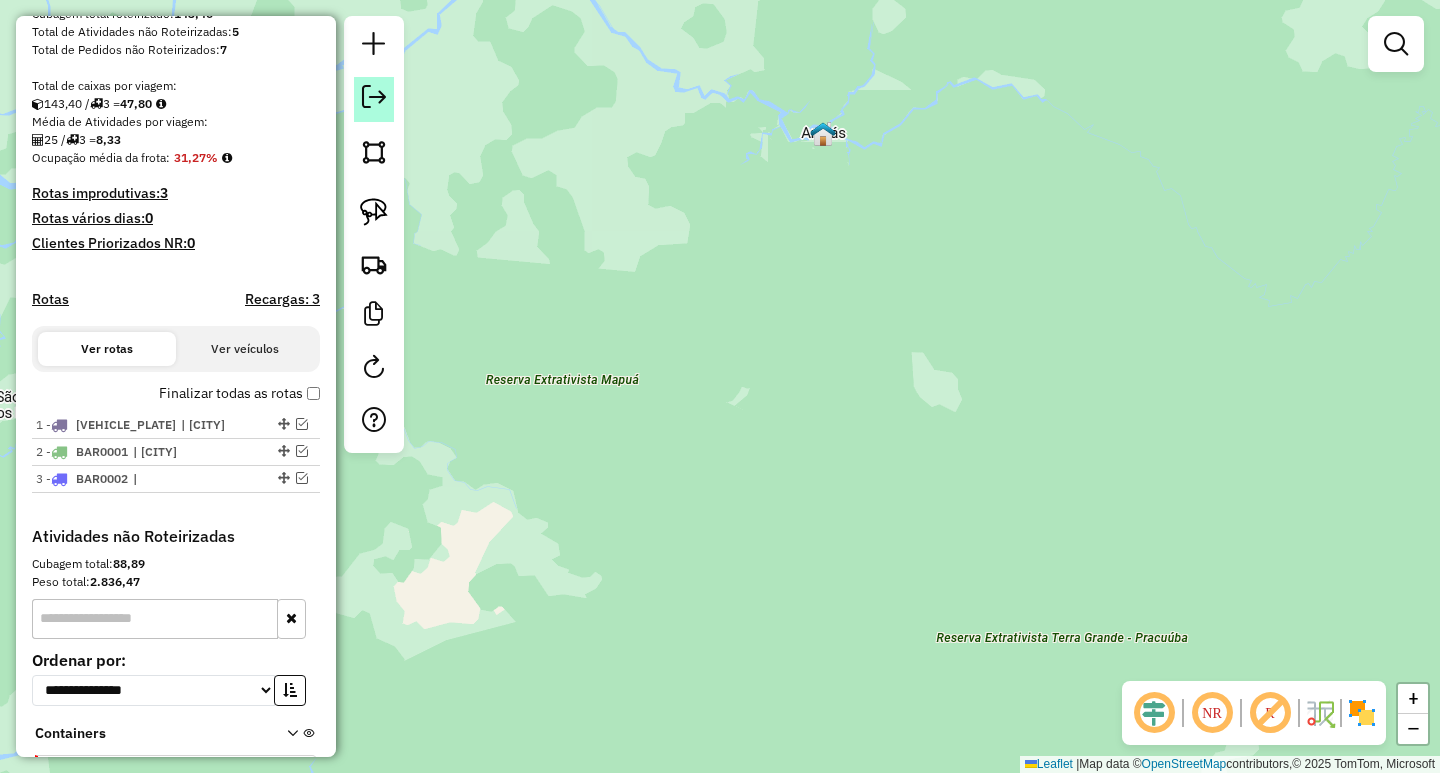 click 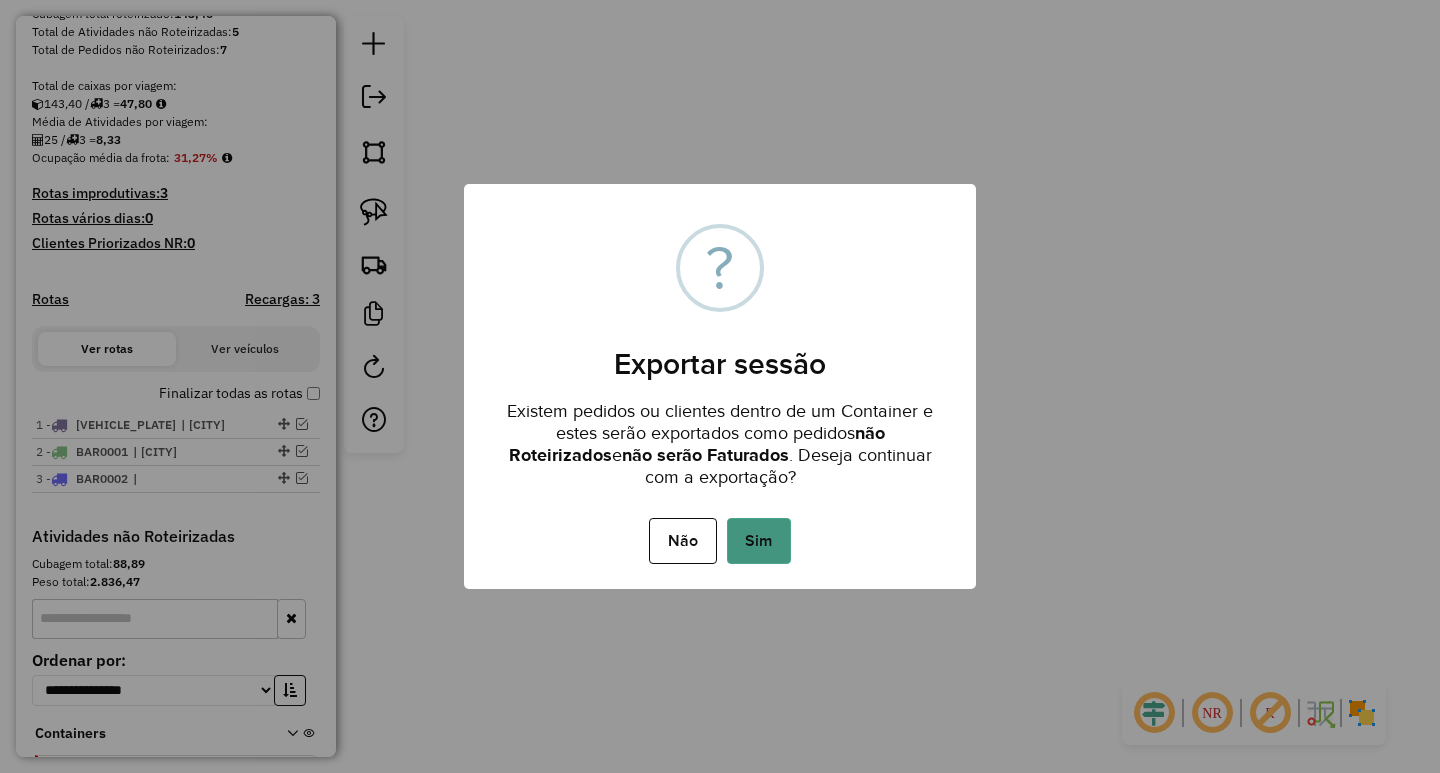 click on "Sim" at bounding box center (759, 541) 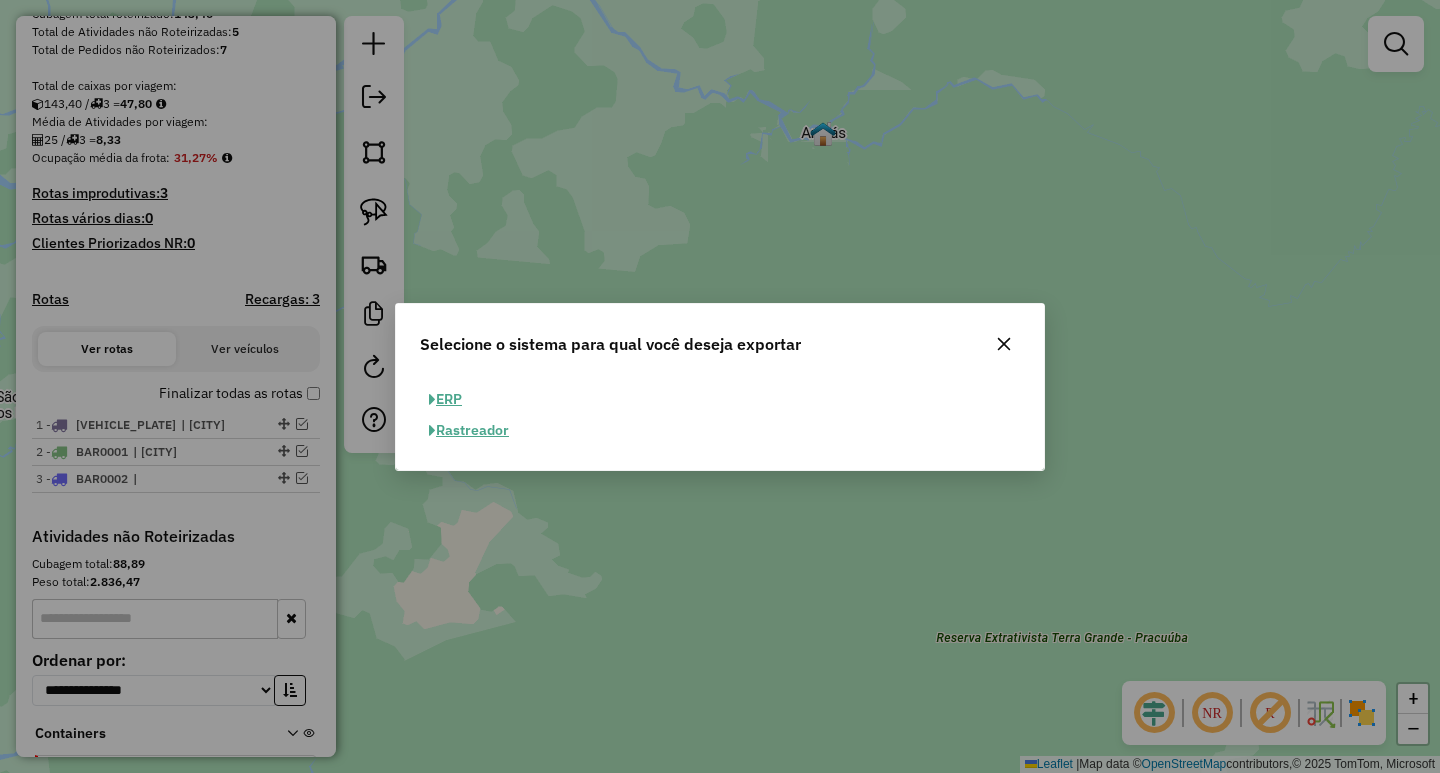 click on "ERP" 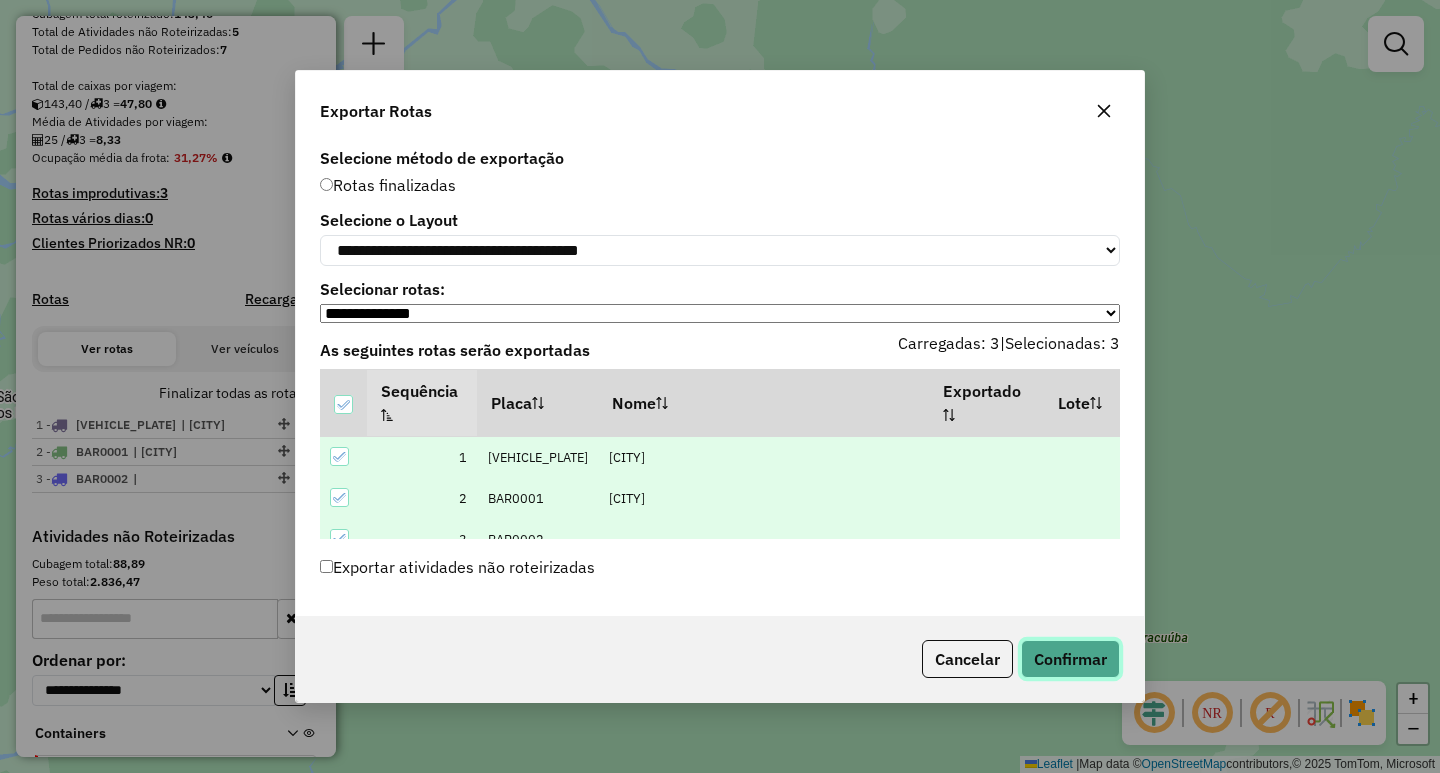 click on "Confirmar" 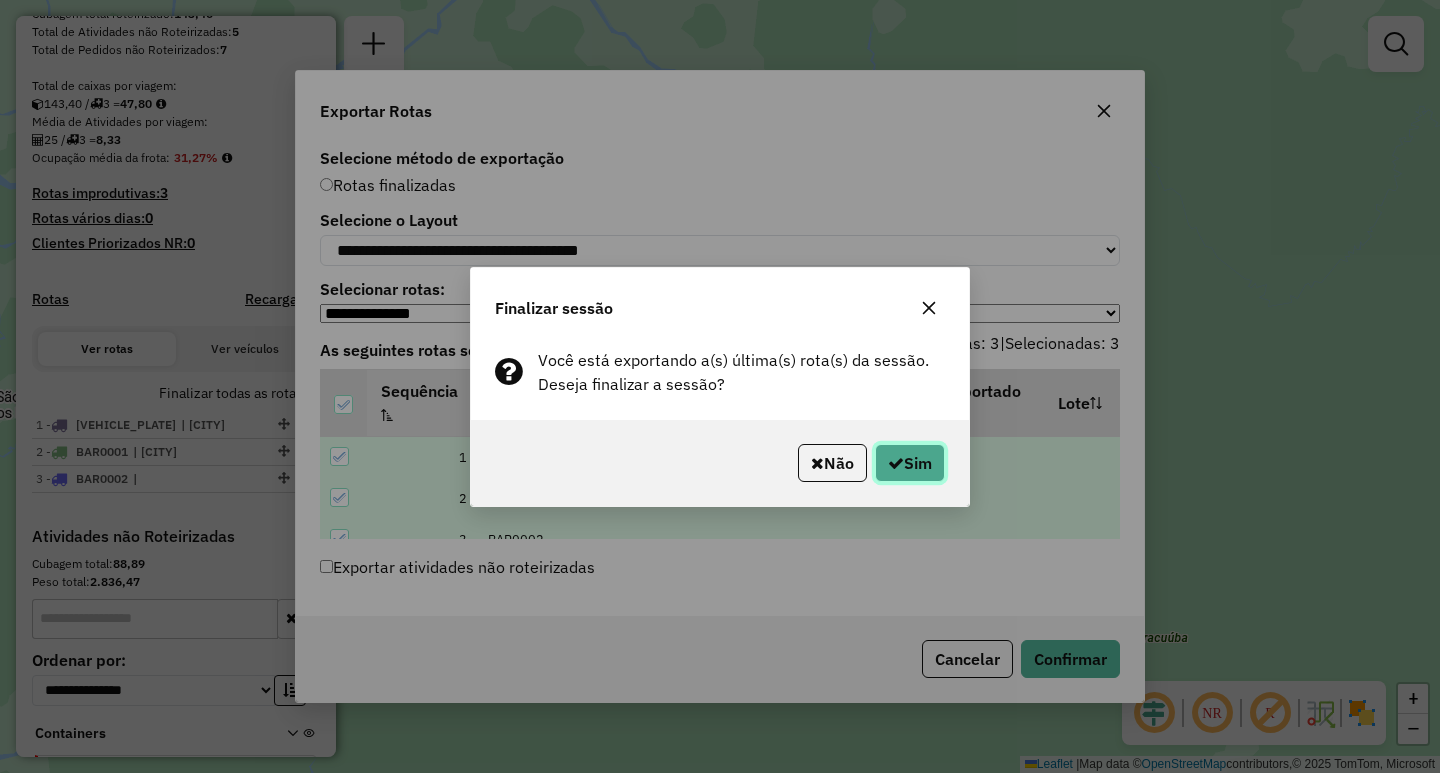 click on "Sim" 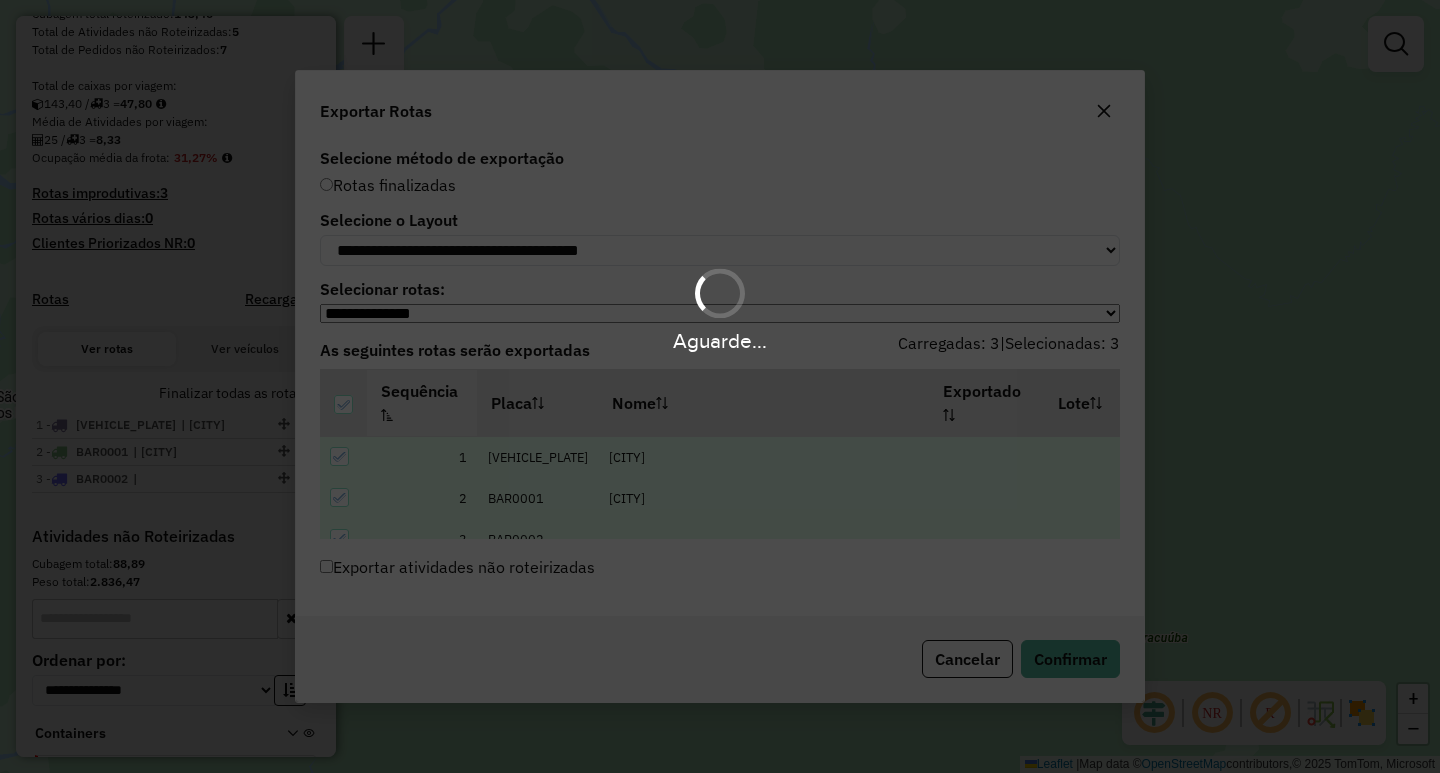 scroll, scrollTop: 432, scrollLeft: 0, axis: vertical 